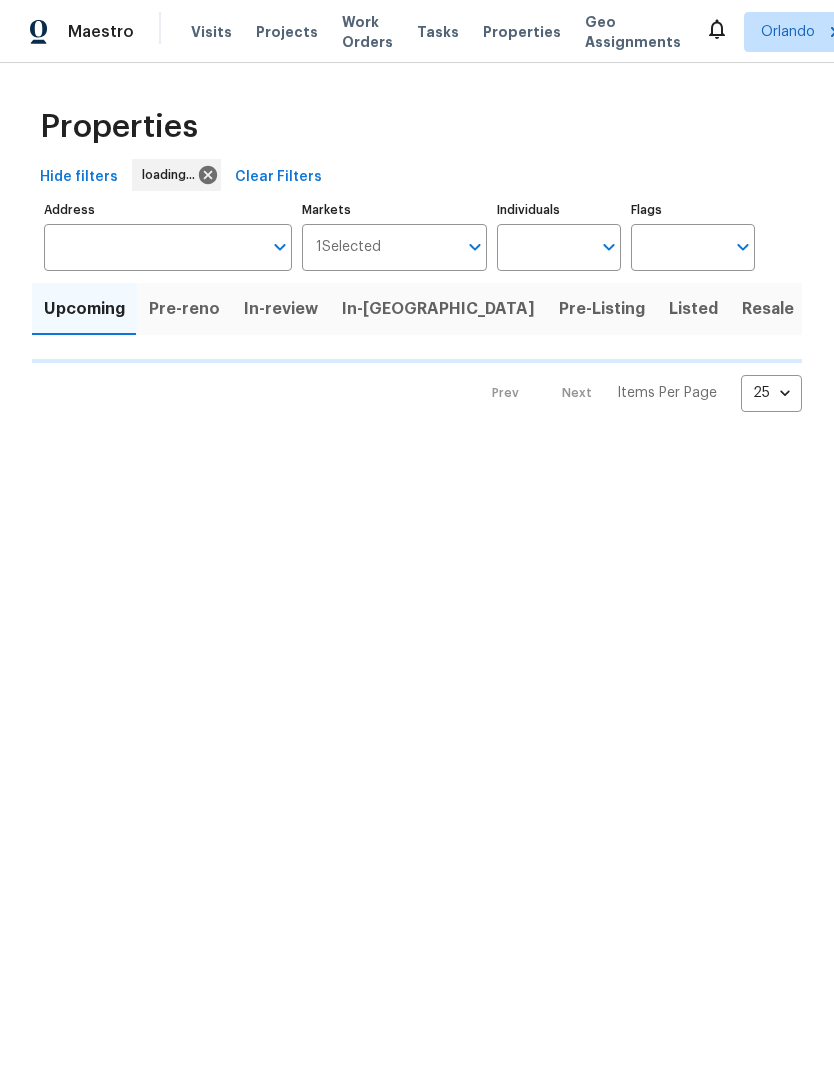 scroll, scrollTop: 0, scrollLeft: 0, axis: both 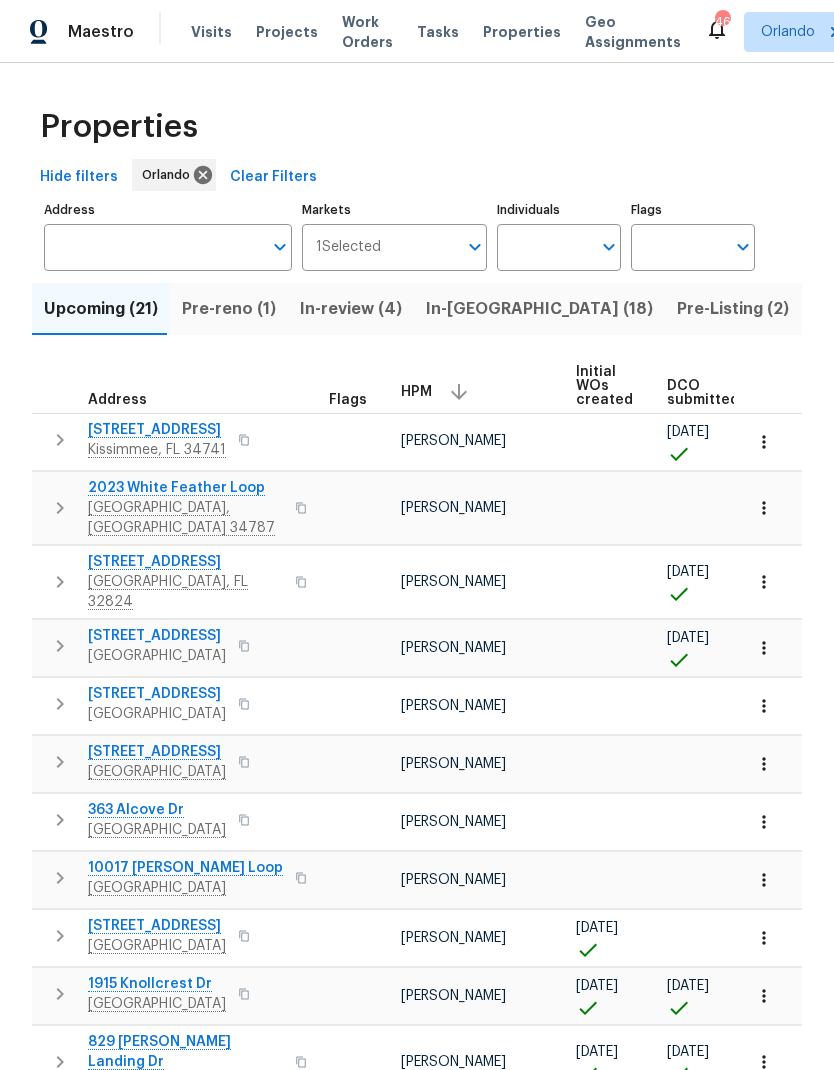 click on "Pre-reno (1)" at bounding box center [229, 309] 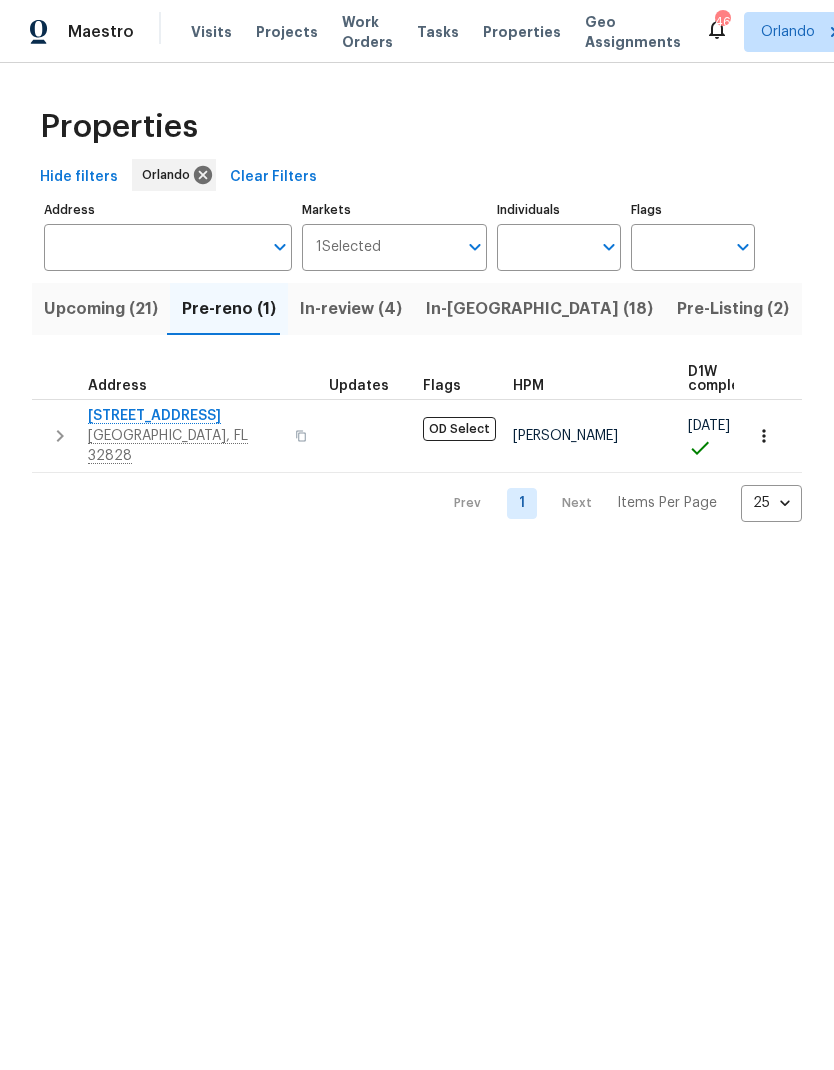 click on "Upcoming (21)" at bounding box center [101, 309] 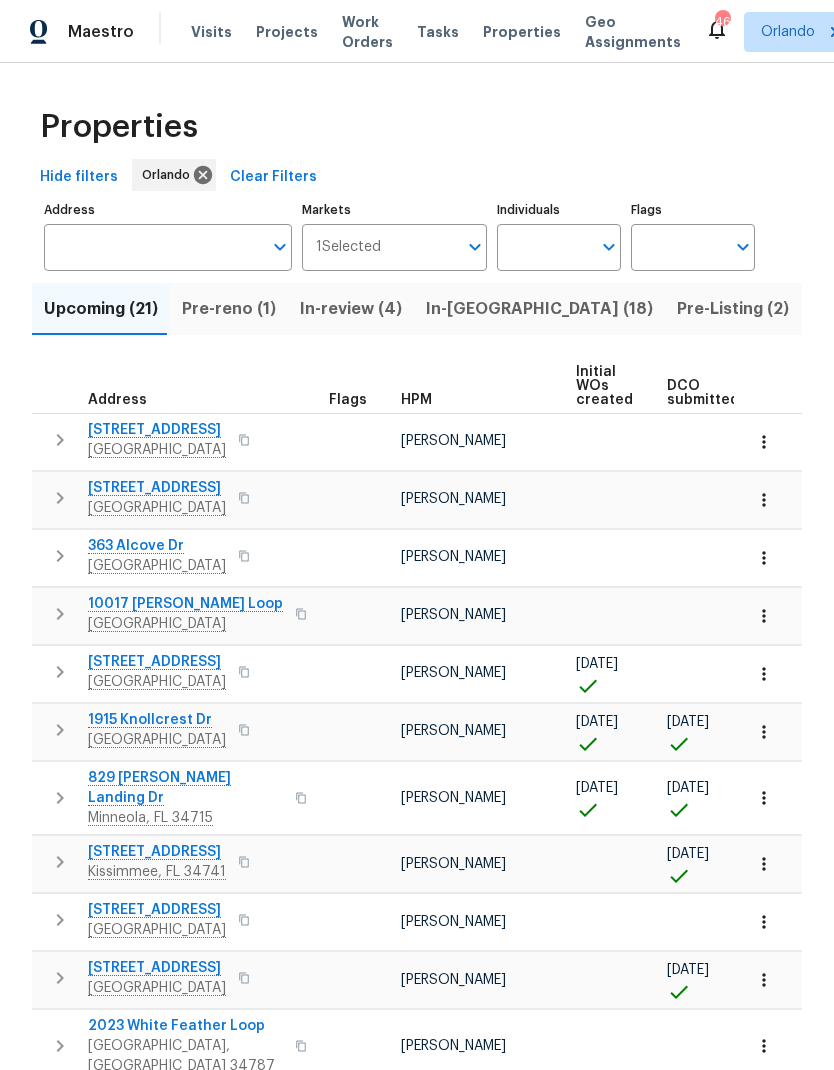 click on "Pre-reno (1)" at bounding box center [229, 309] 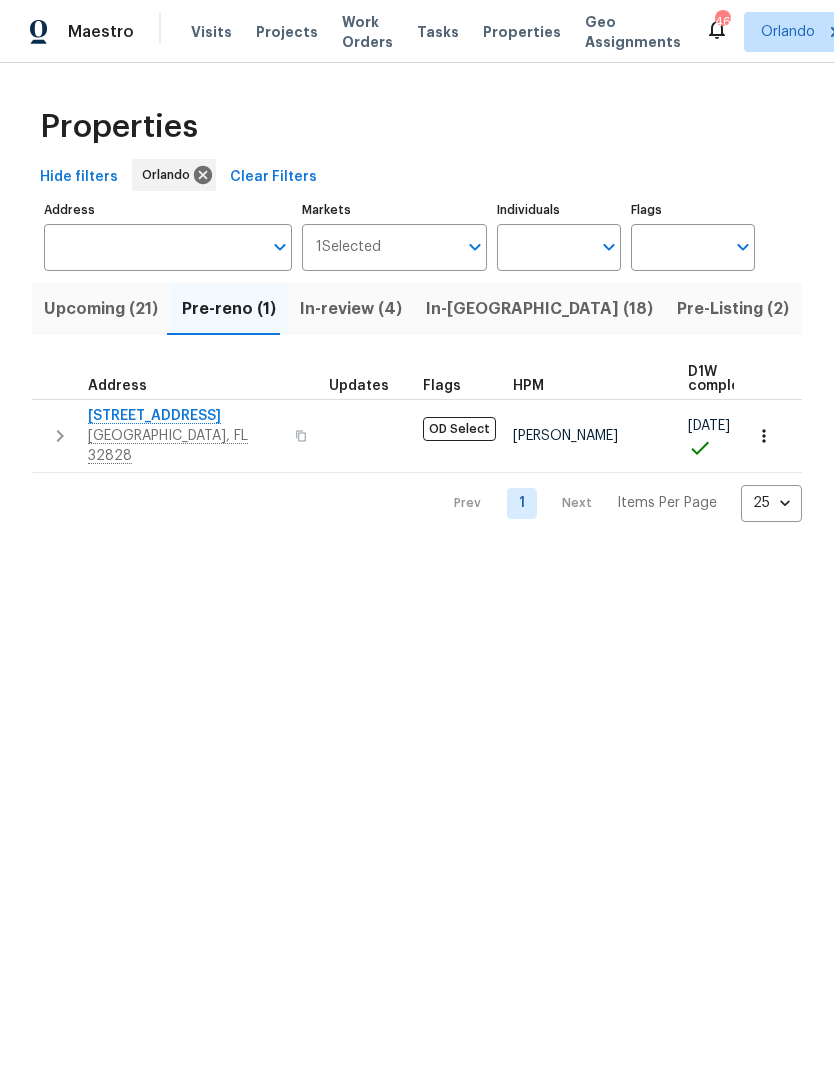 click on "Upcoming (21)" at bounding box center (101, 309) 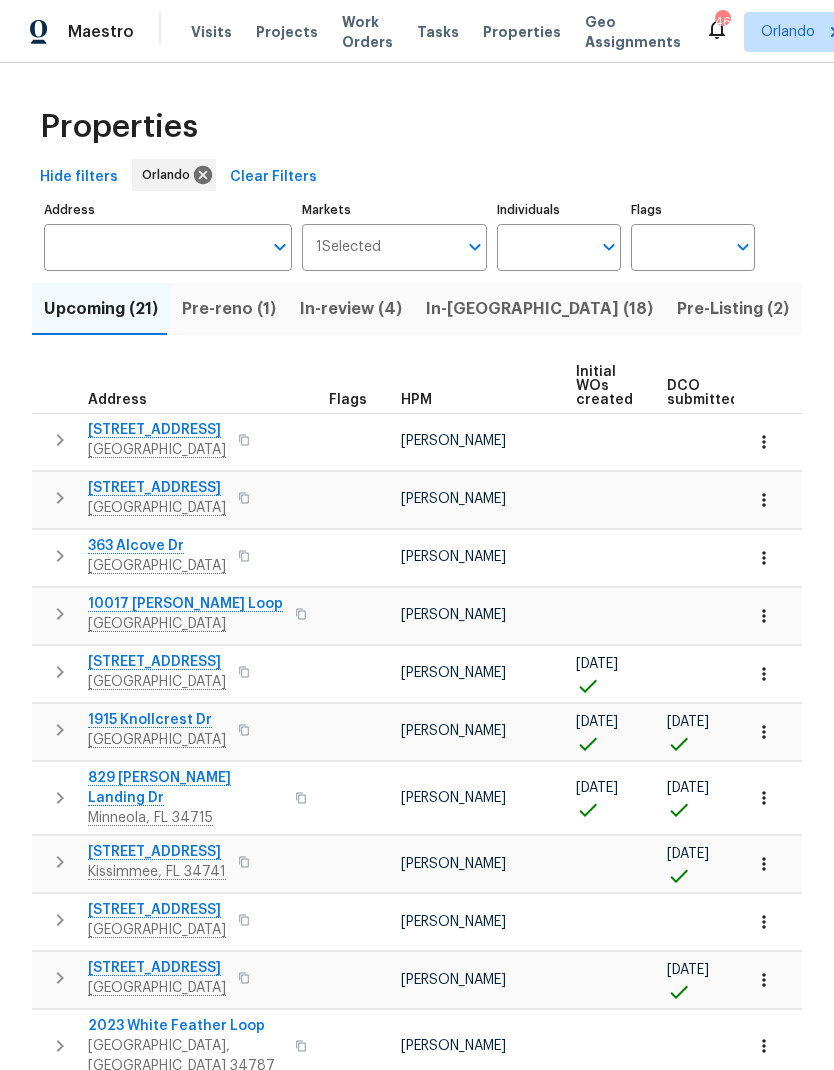 click on "HPM" at bounding box center [480, 386] 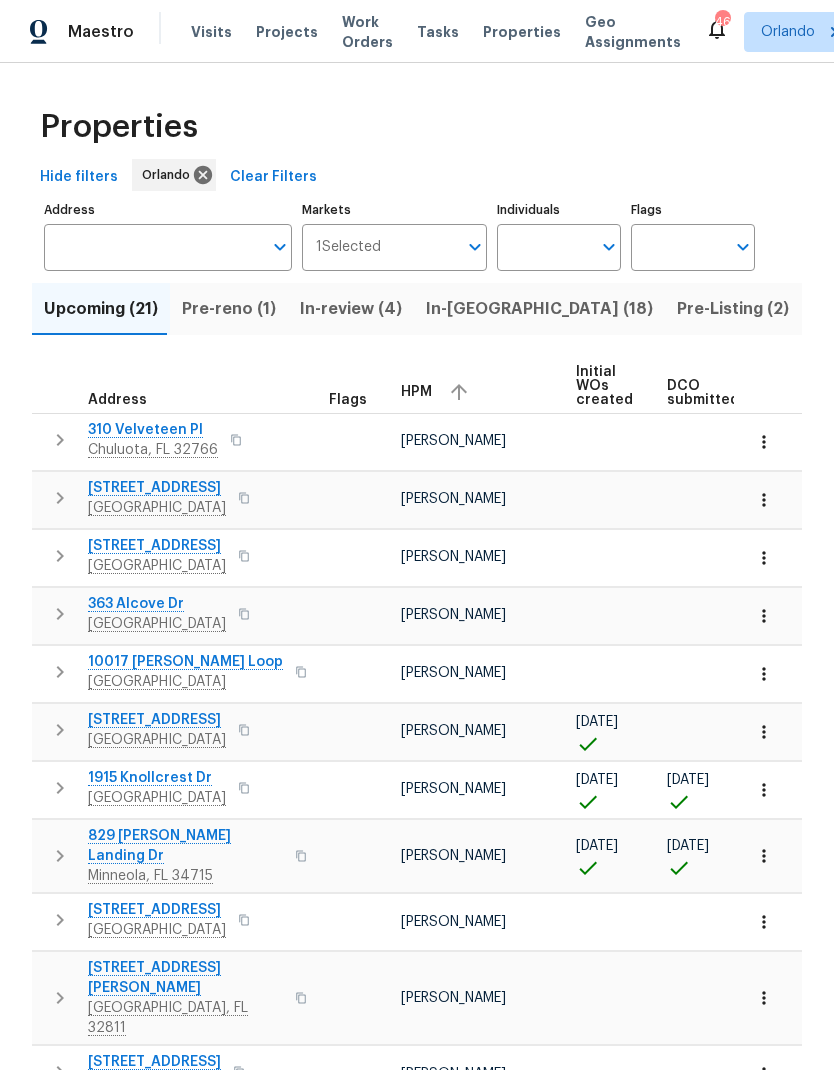 click on "HPM" at bounding box center [416, 392] 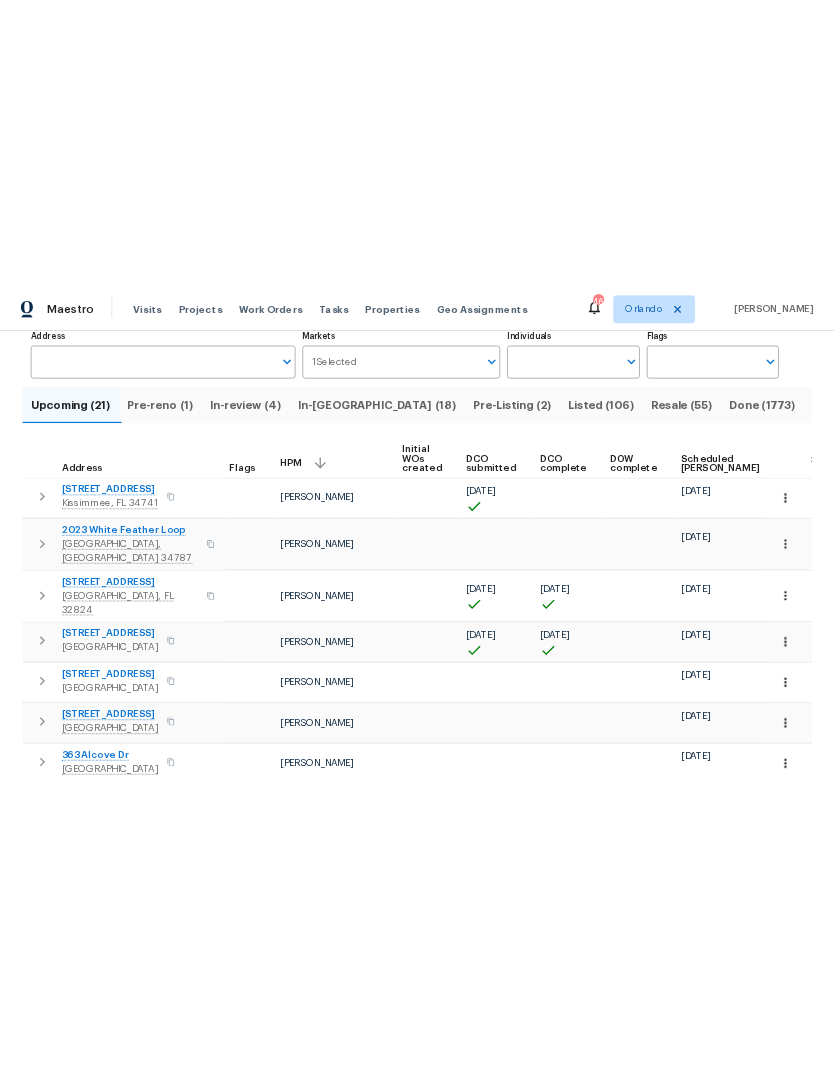 scroll, scrollTop: 142, scrollLeft: 0, axis: vertical 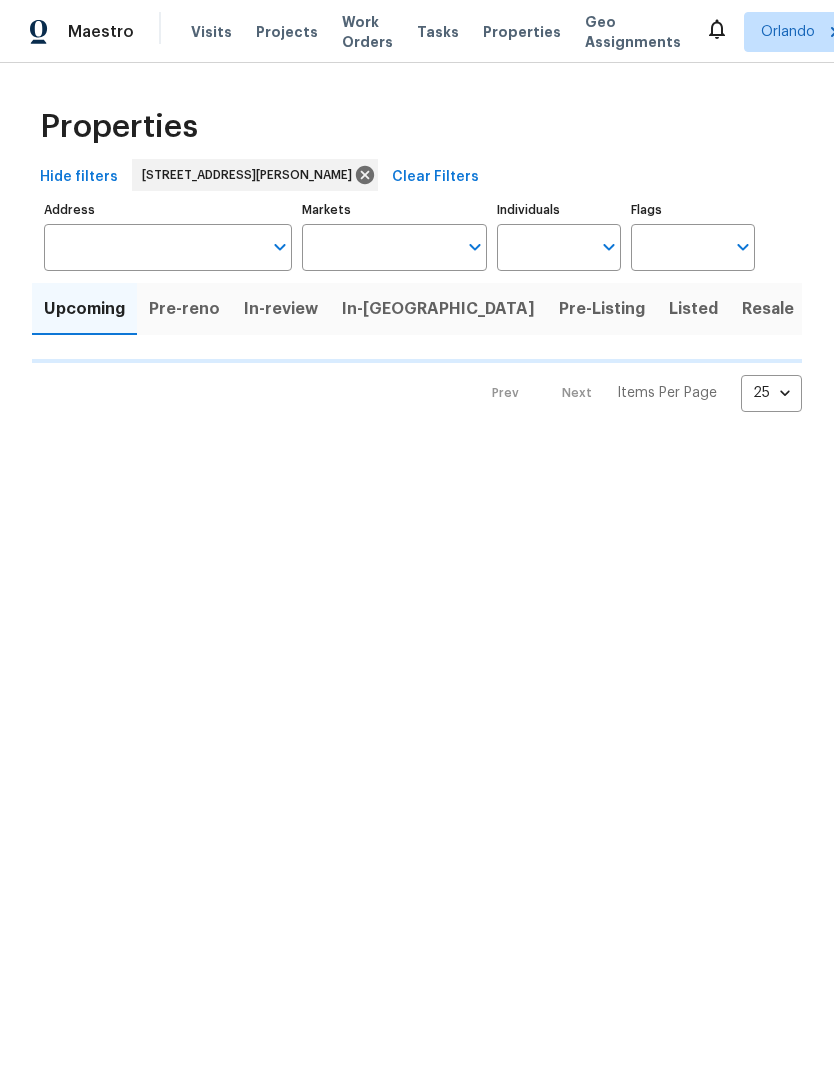 type on "100" 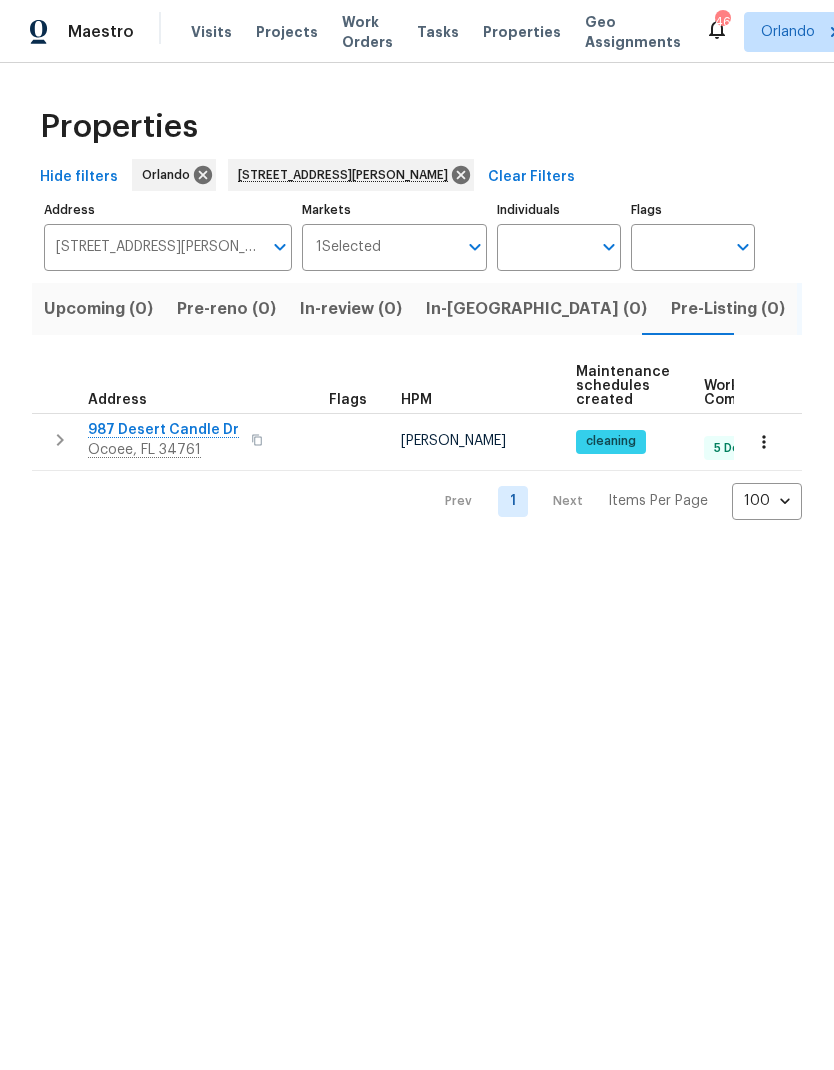 click at bounding box center (257, 440) 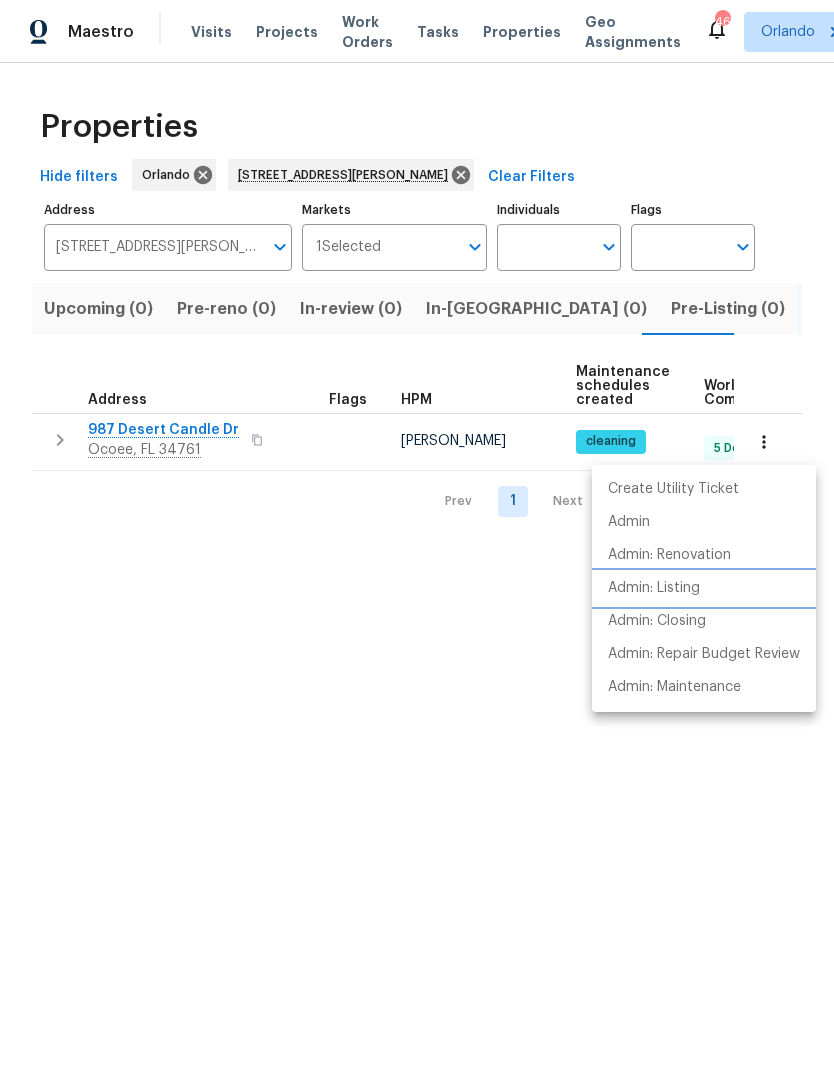 click on "Admin: Listing" at bounding box center (654, 588) 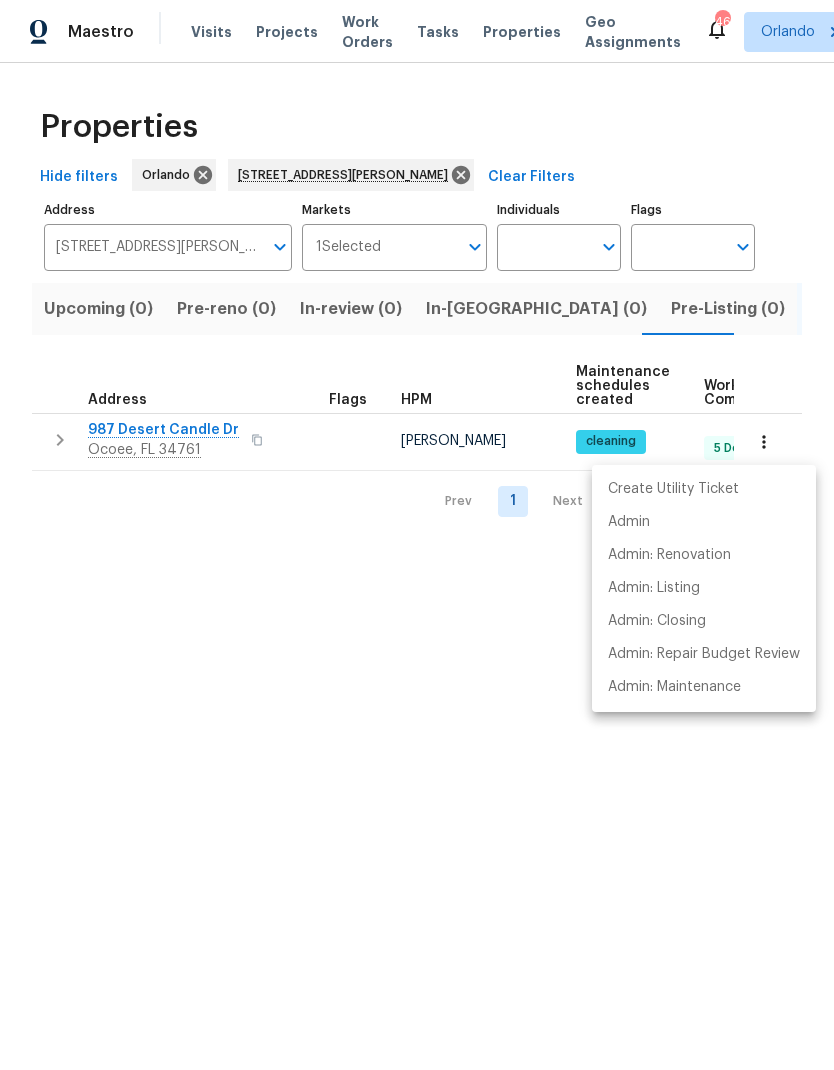 click at bounding box center (417, 535) 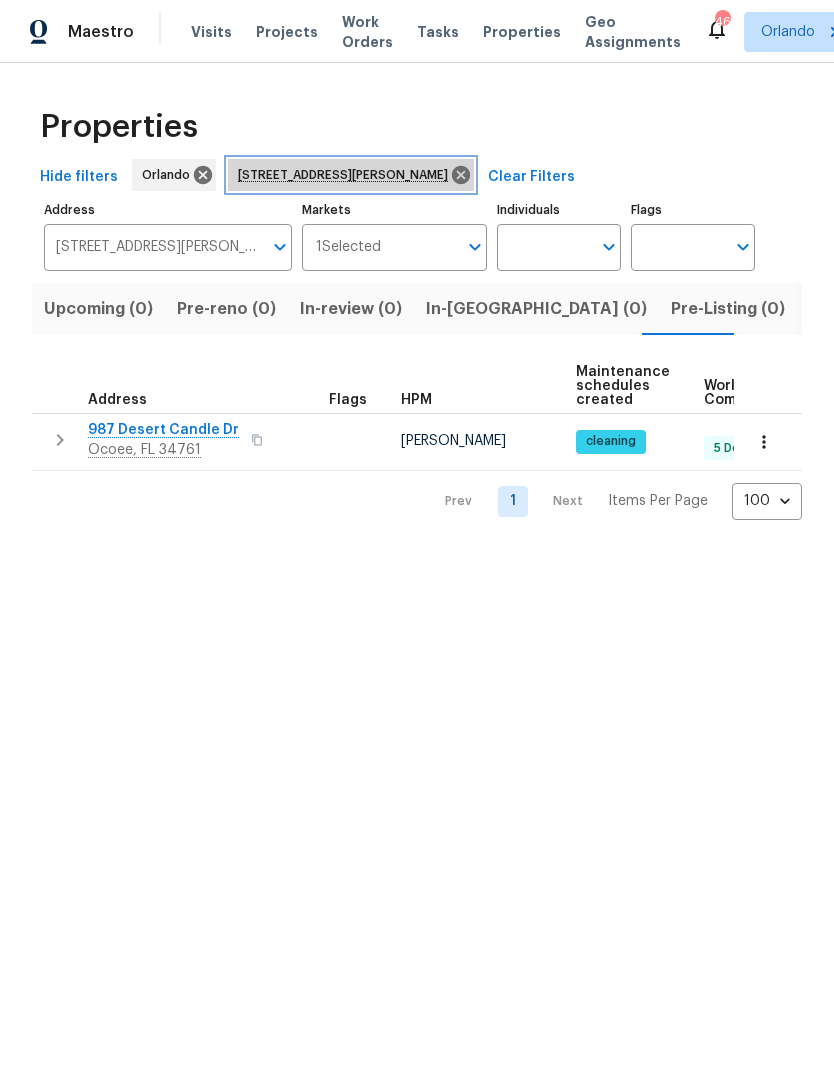 click on "987 Desert Candle Dr Ocoee FL 34761" at bounding box center [347, 175] 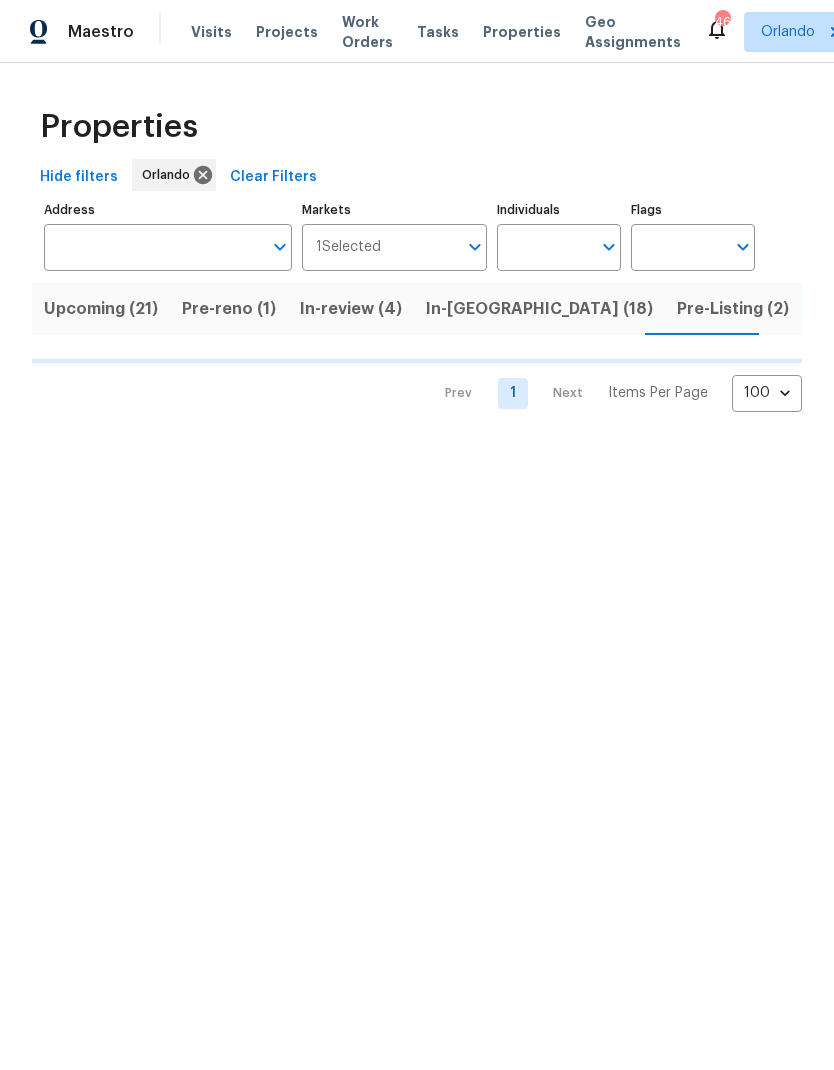 click on "In-[GEOGRAPHIC_DATA] (18)" at bounding box center (539, 309) 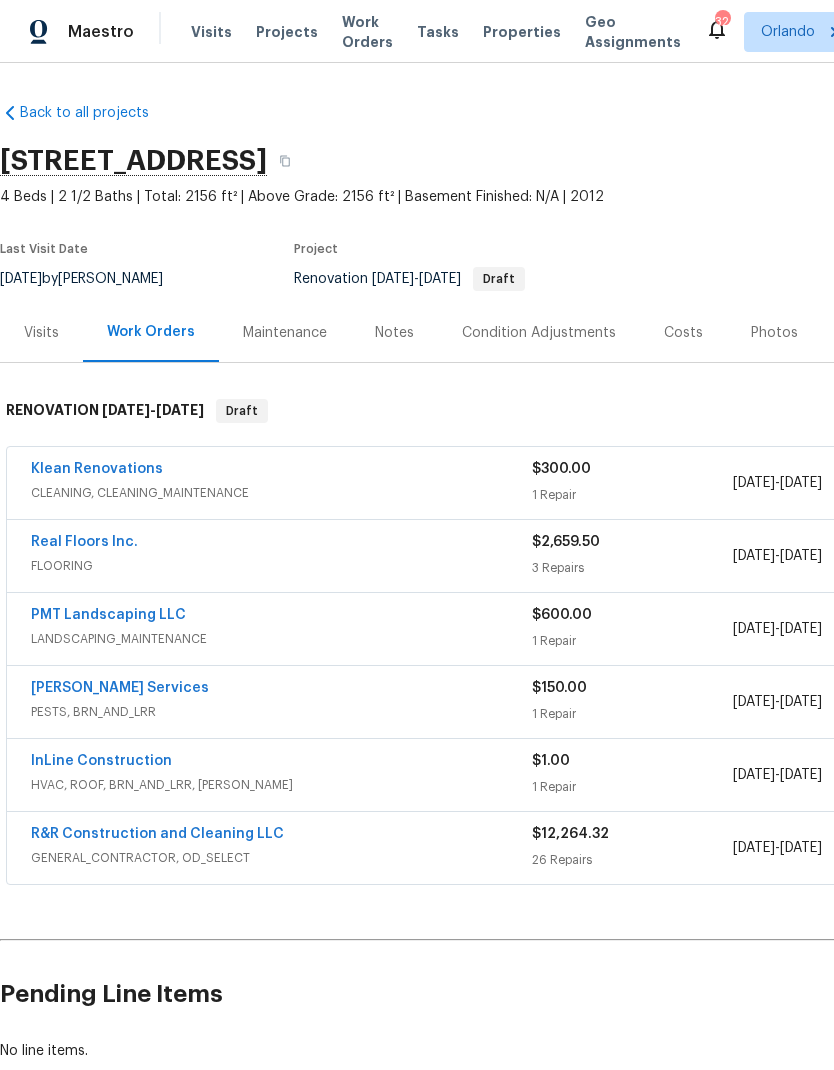 scroll, scrollTop: 80, scrollLeft: 0, axis: vertical 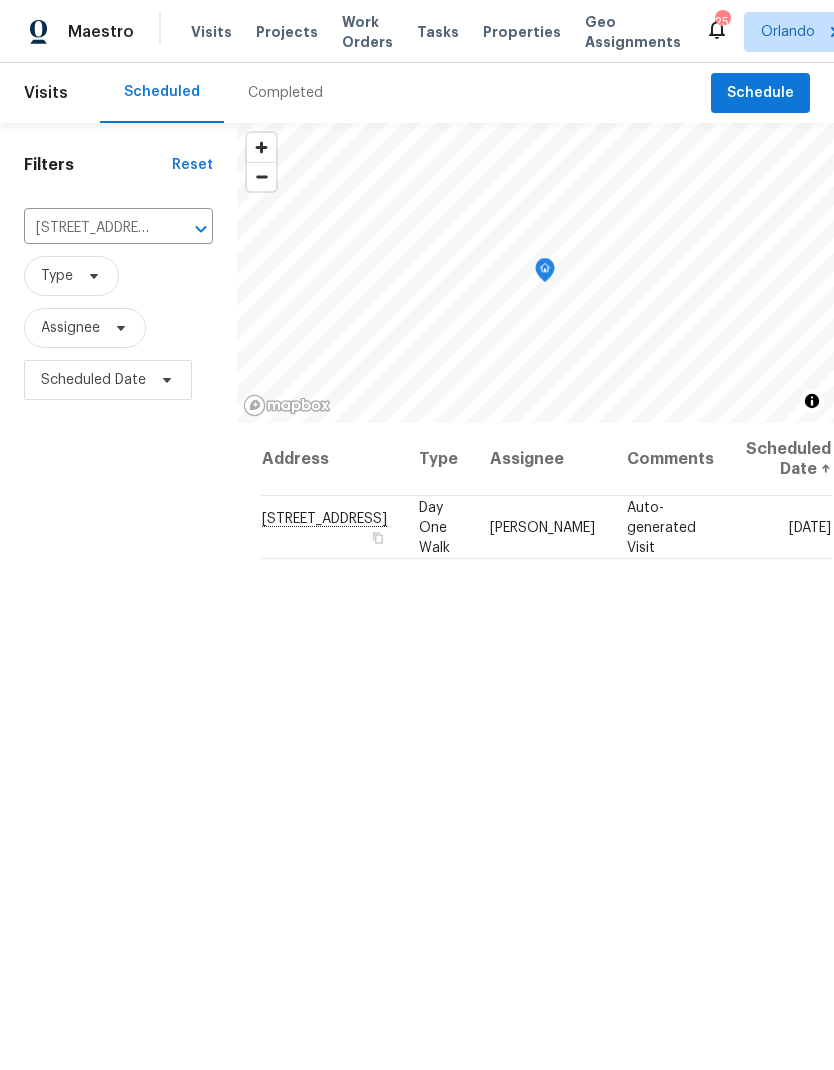 click 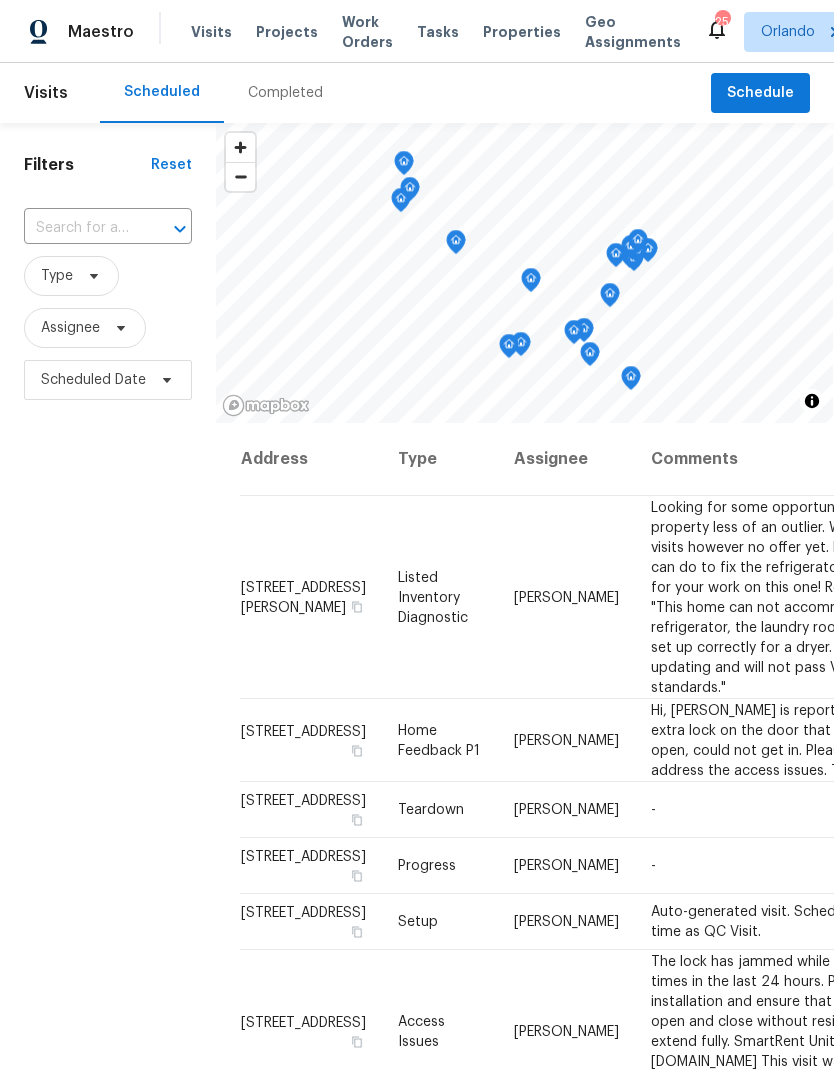 click at bounding box center [166, 229] 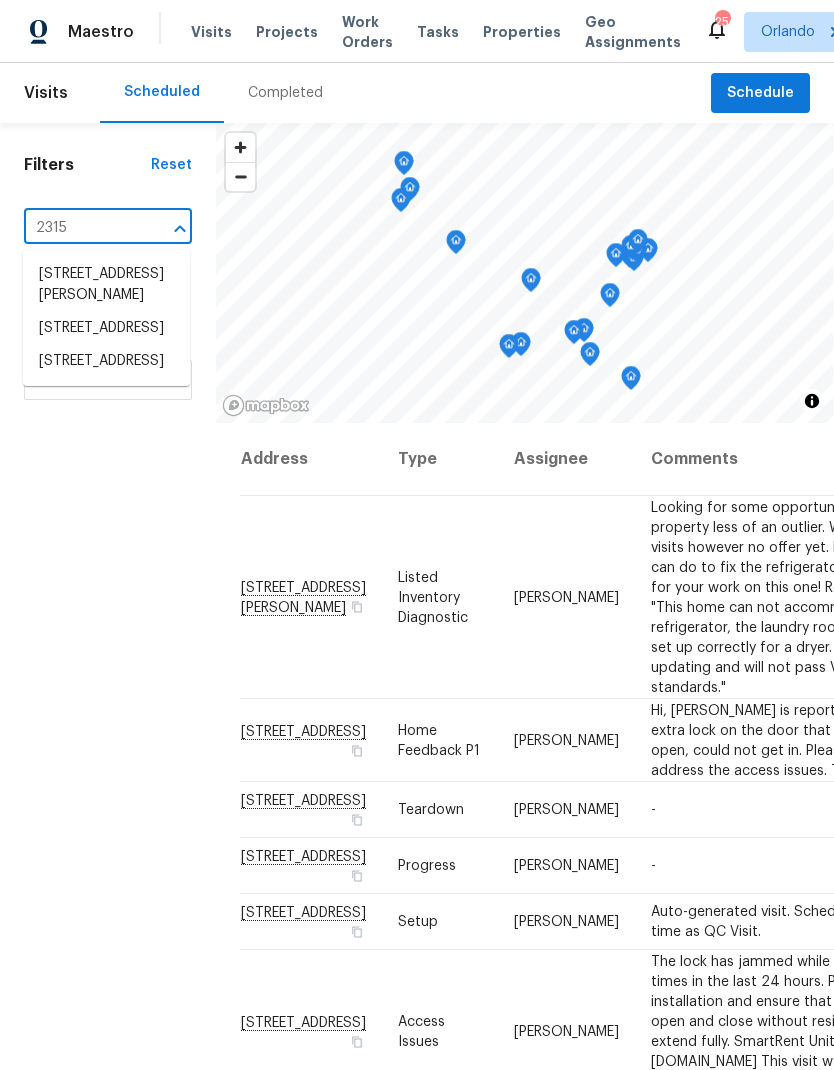type on "2315 h" 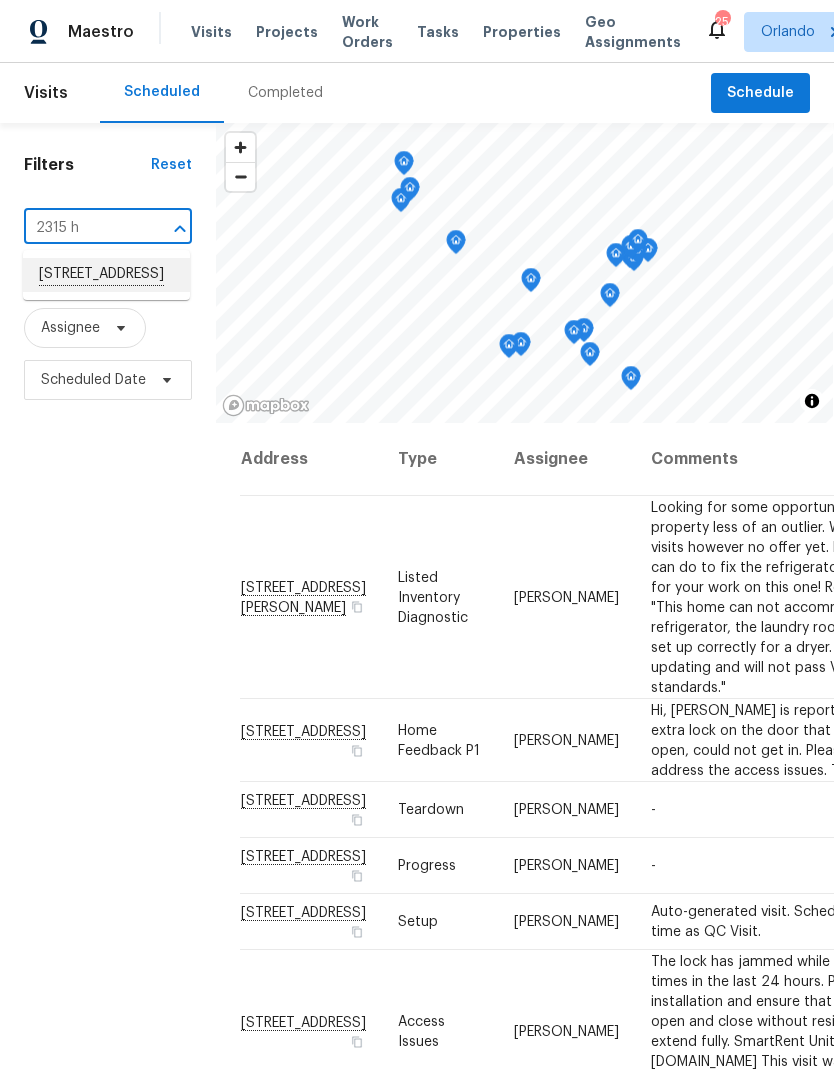 click on "2315 Hidden Lake St, Kissimmee, FL 34741" at bounding box center [106, 275] 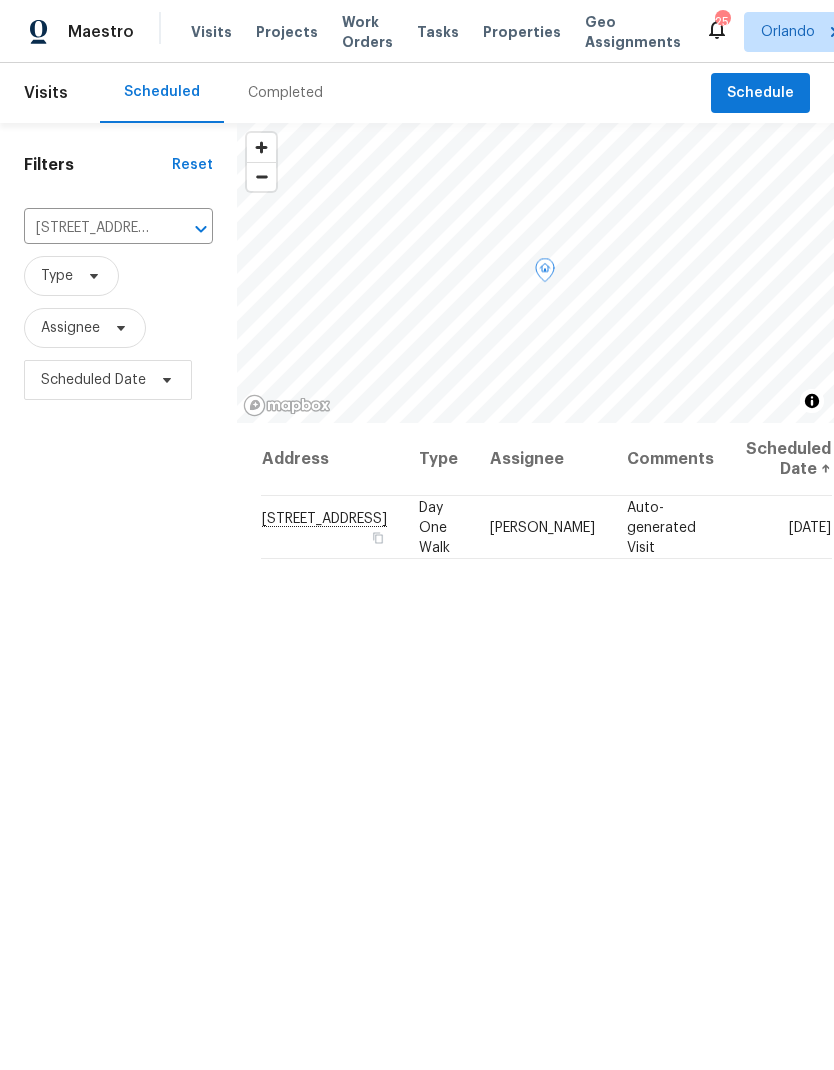 click 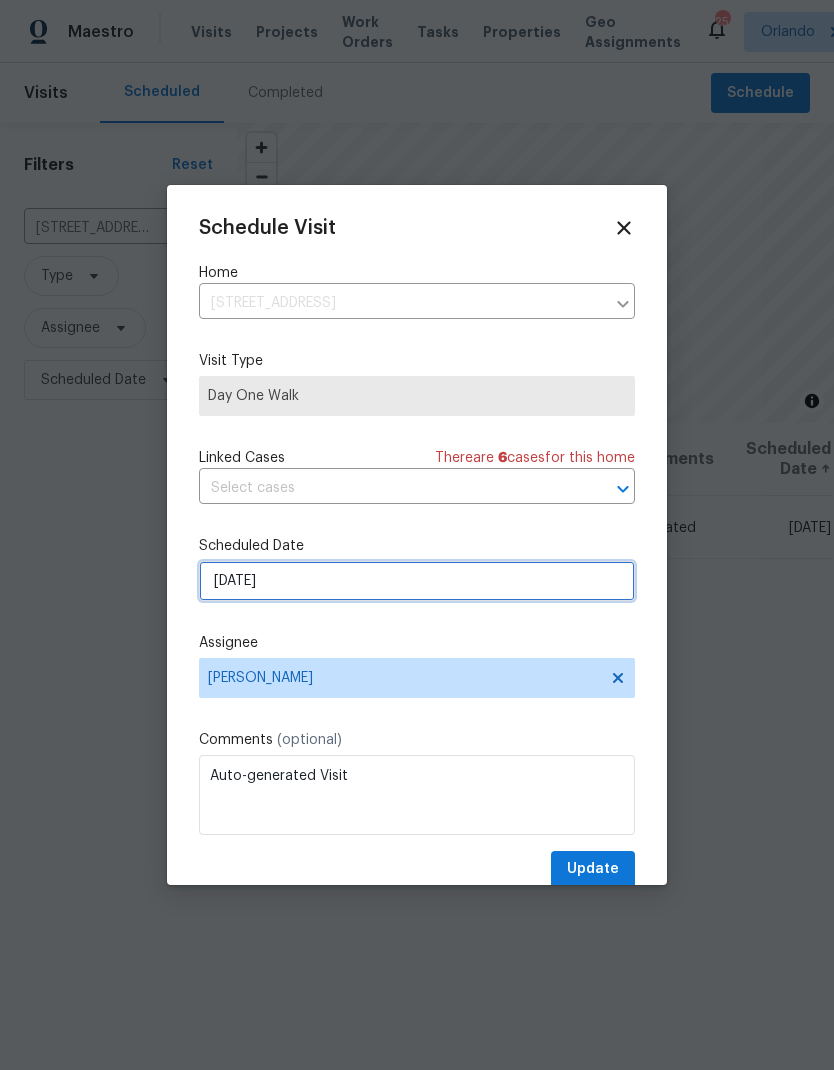 click on "7/17/2025" at bounding box center [417, 581] 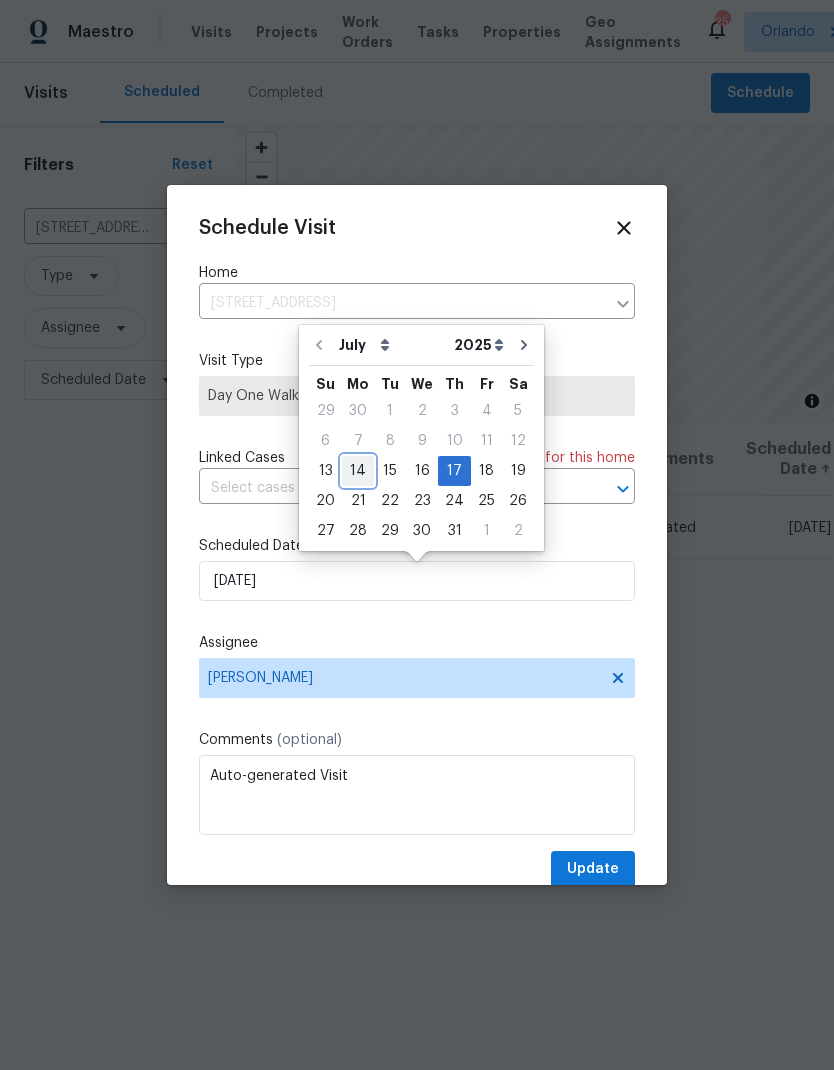 click on "14" at bounding box center (358, 471) 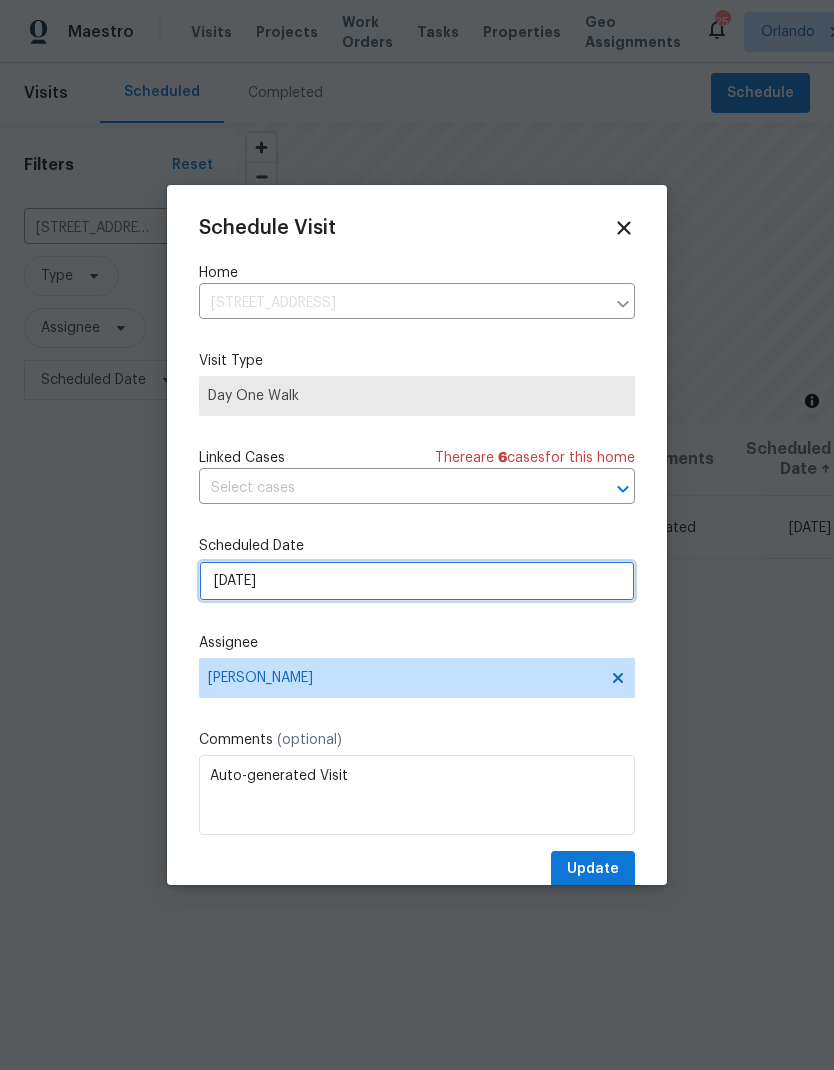 click on "7/14/2025" at bounding box center (417, 581) 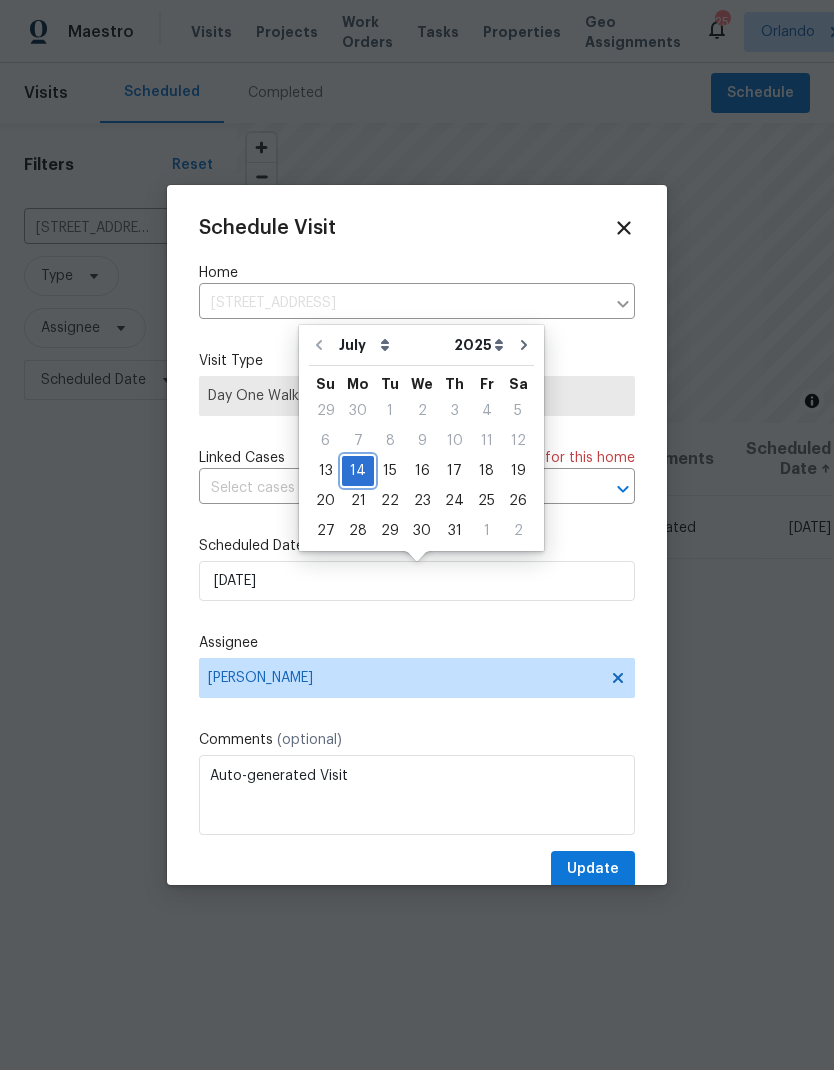 click on "14" at bounding box center (358, 471) 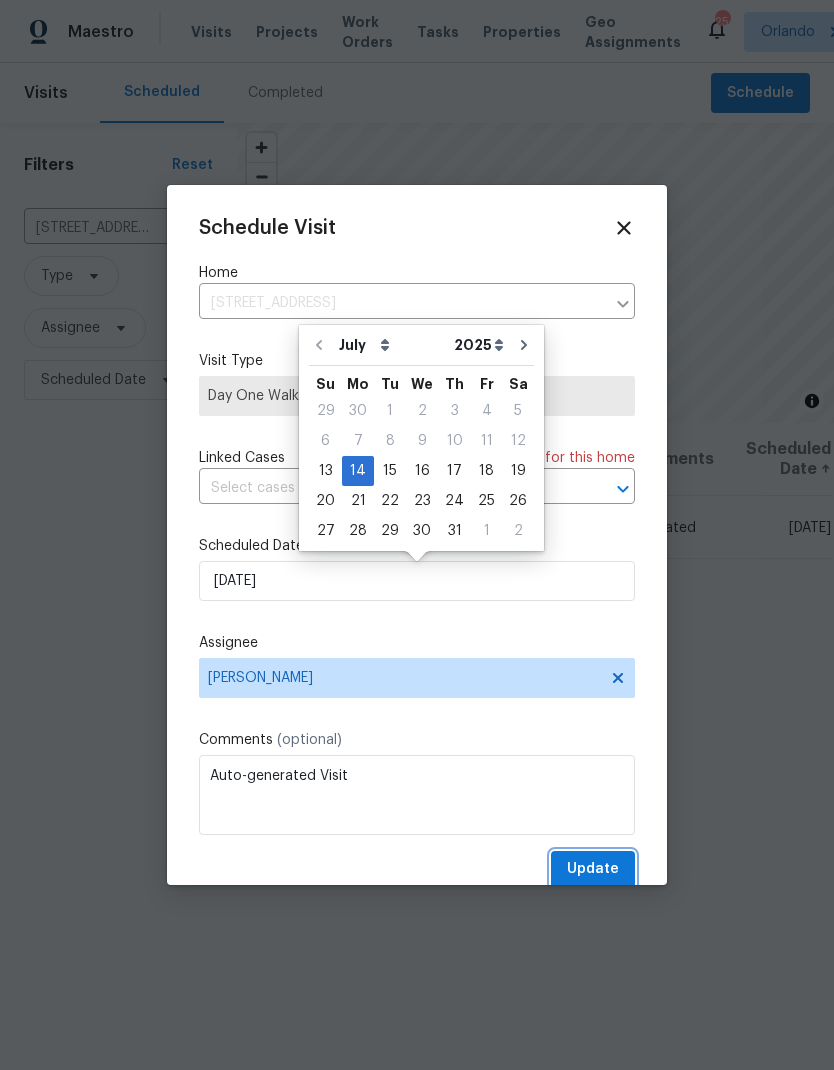 click on "Update" at bounding box center (593, 869) 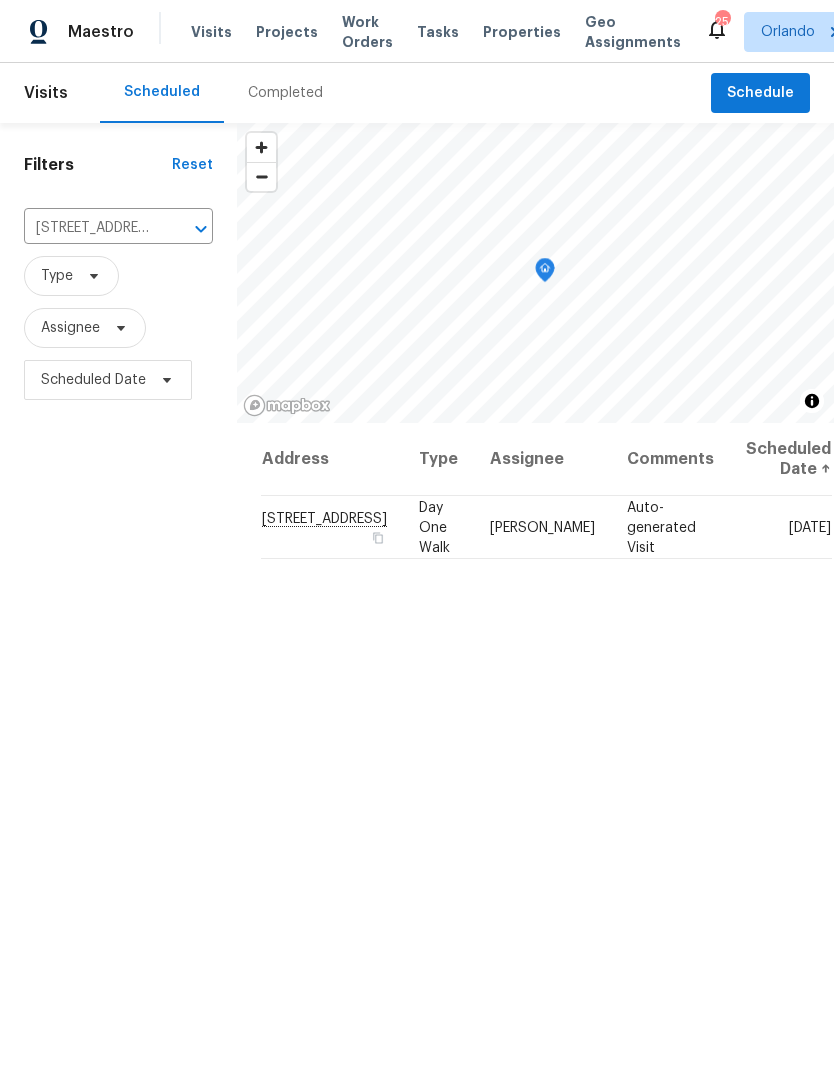 click 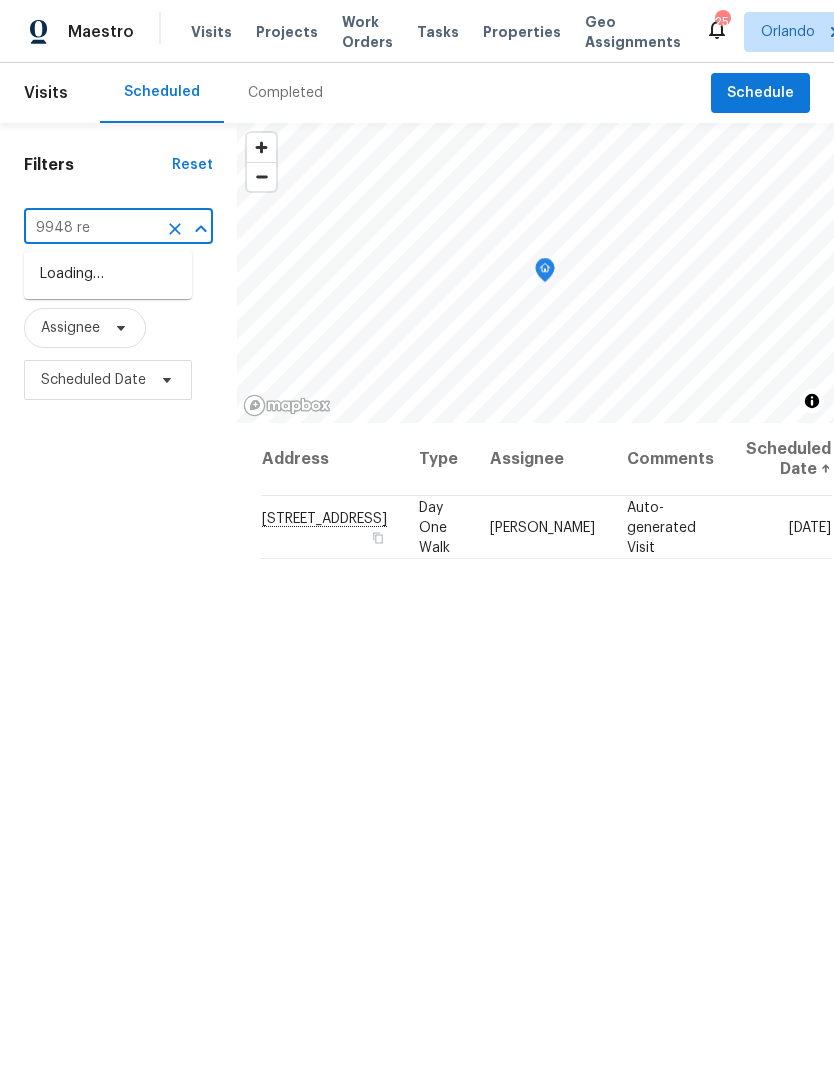 type on "9948 red" 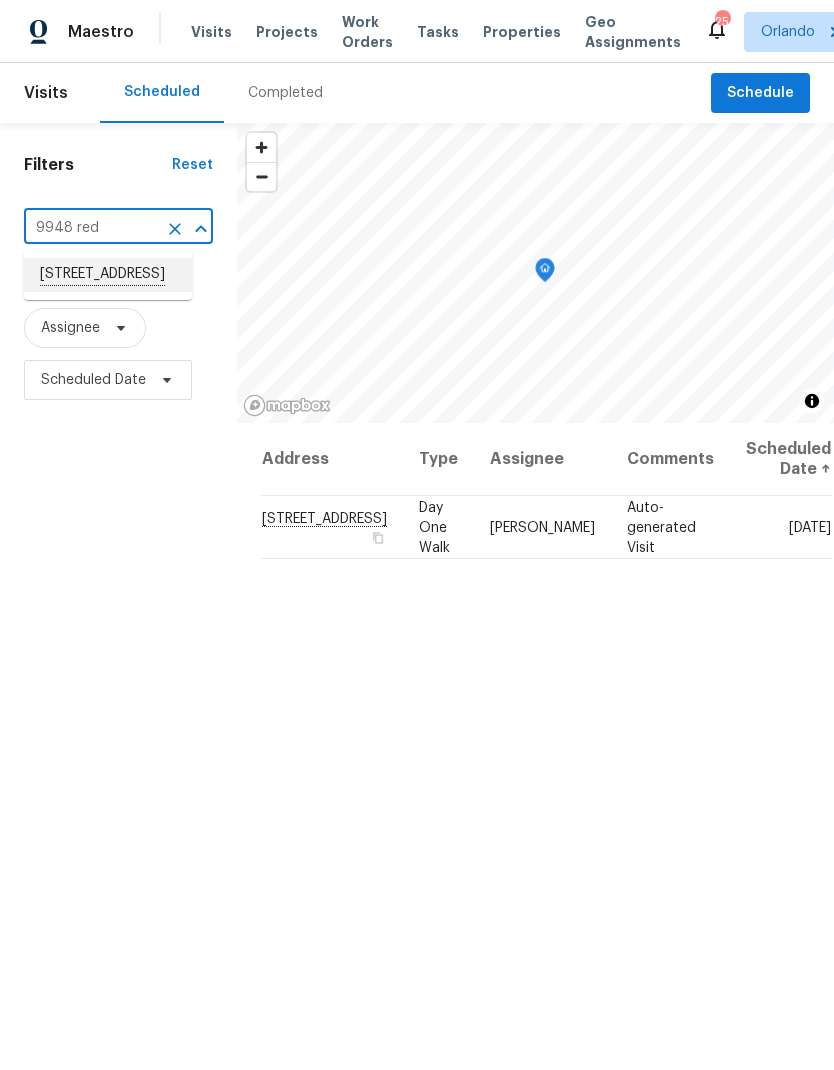 click on "9948 Red Clover Ave, Orlando, FL 32824" at bounding box center [108, 275] 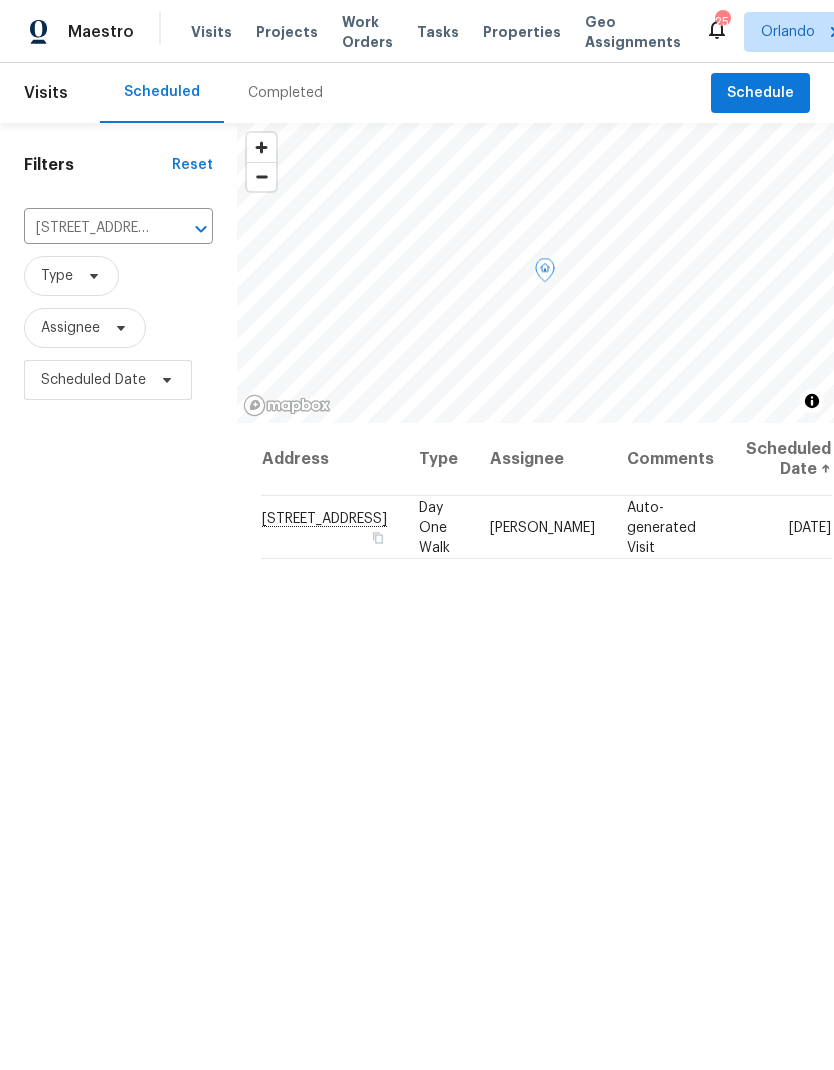 click at bounding box center [0, 0] 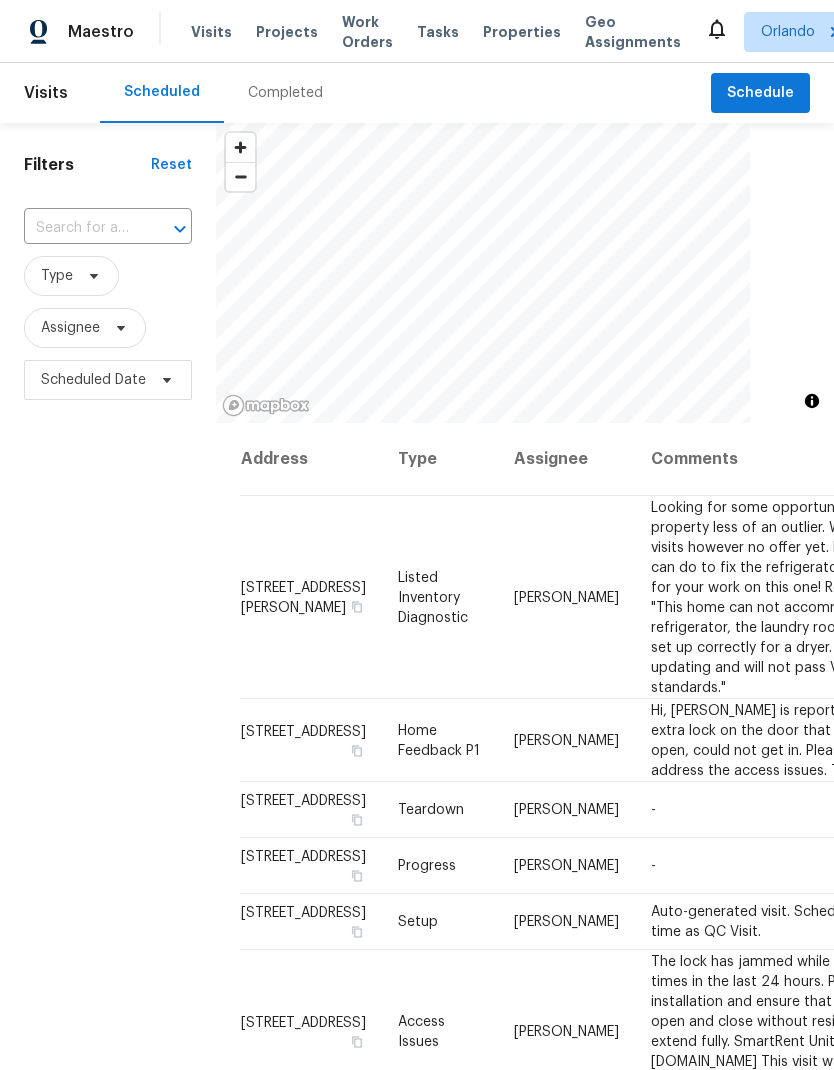 scroll, scrollTop: 0, scrollLeft: 0, axis: both 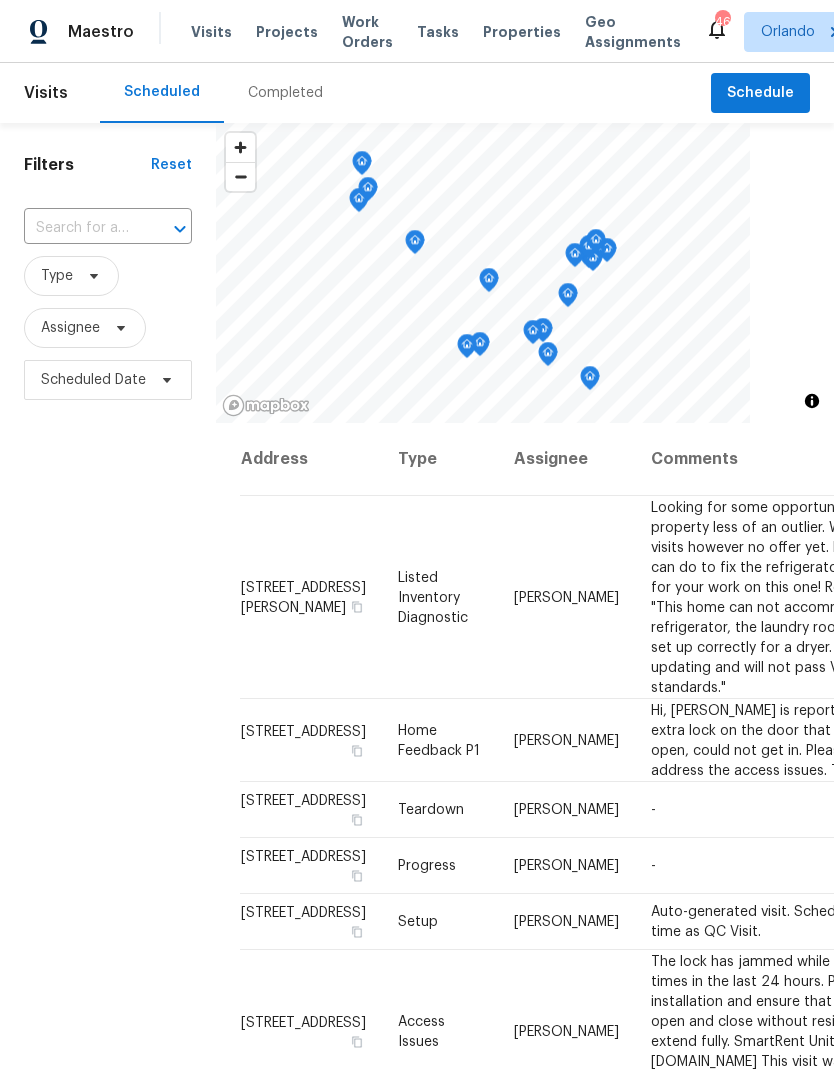 click at bounding box center (80, 228) 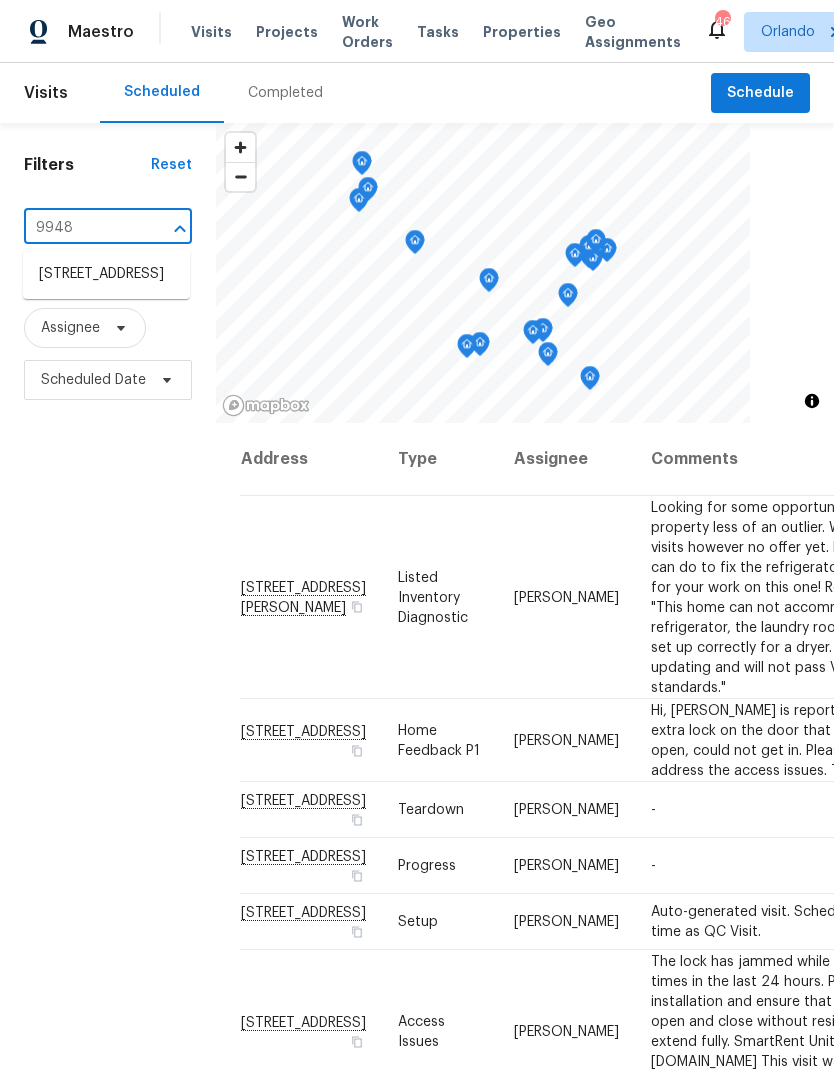 type on "9948 r" 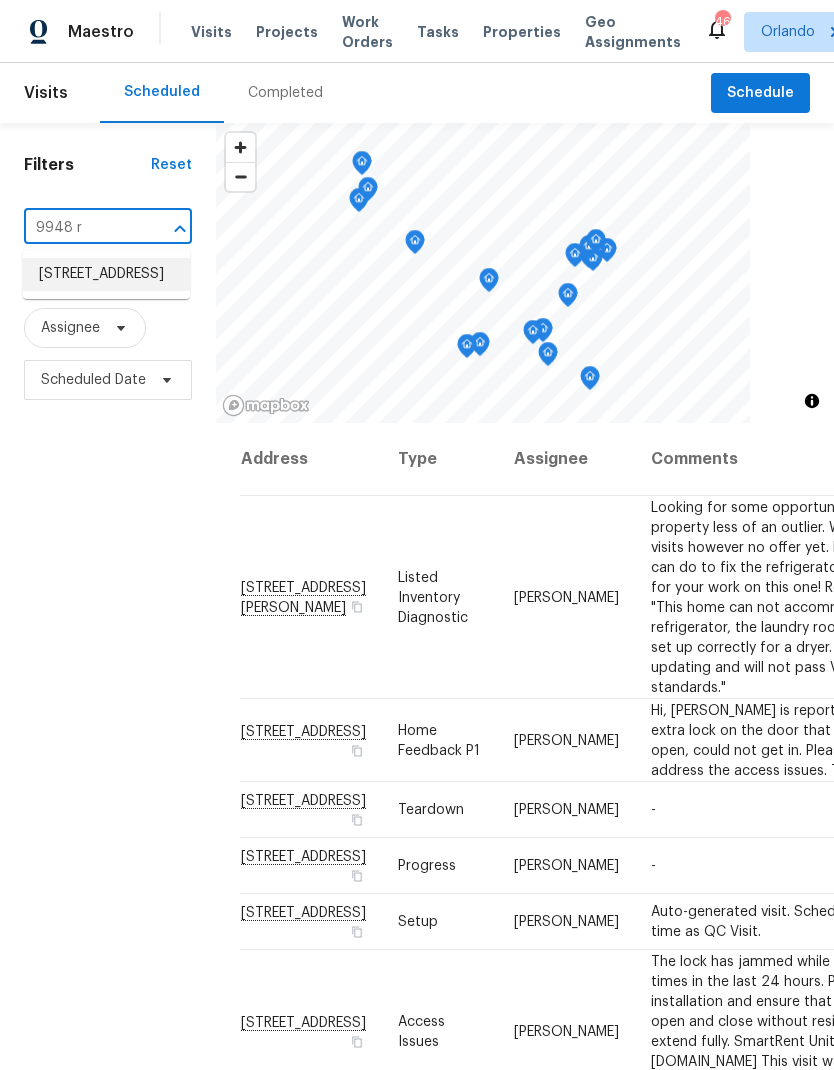 click on "[STREET_ADDRESS]" at bounding box center [106, 274] 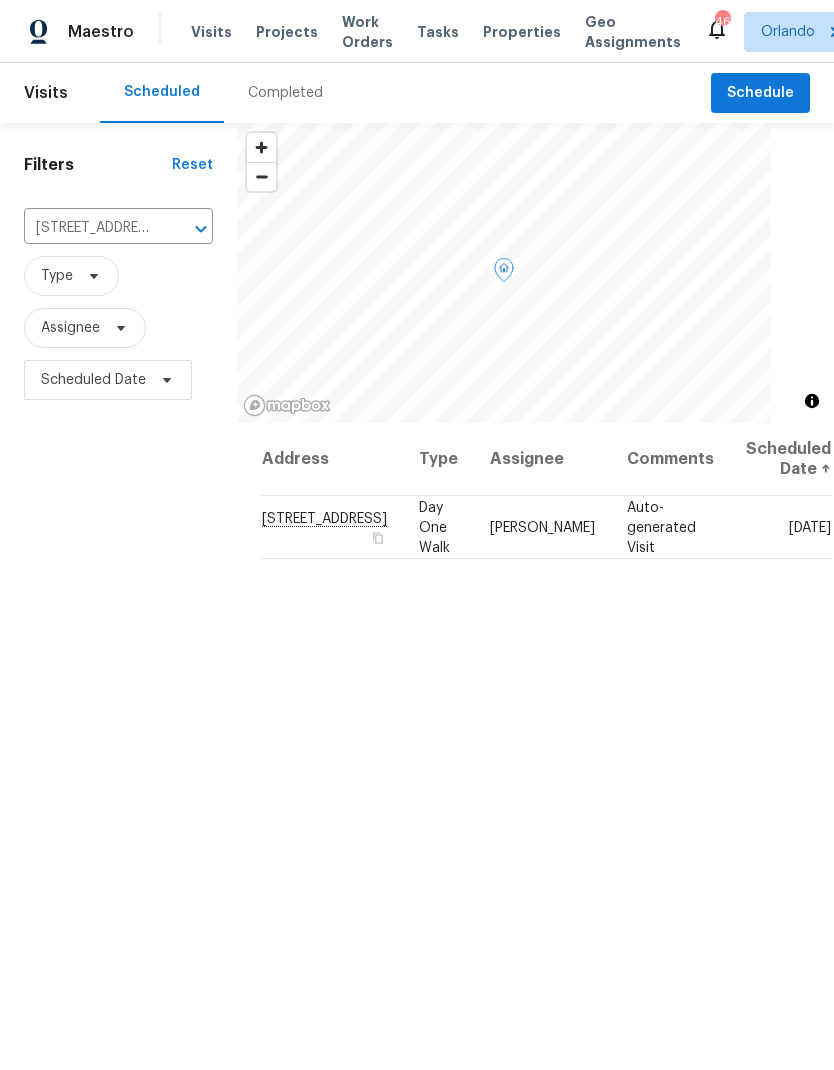 click 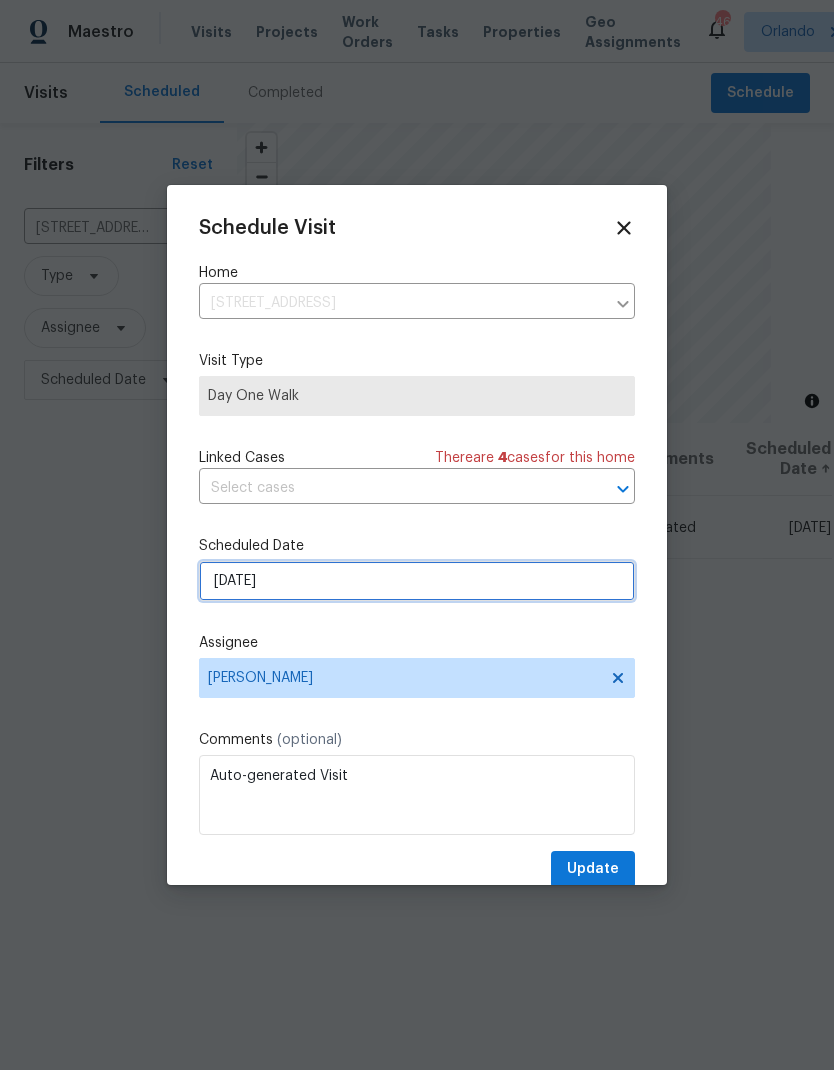 click on "7/15/2025" at bounding box center (417, 581) 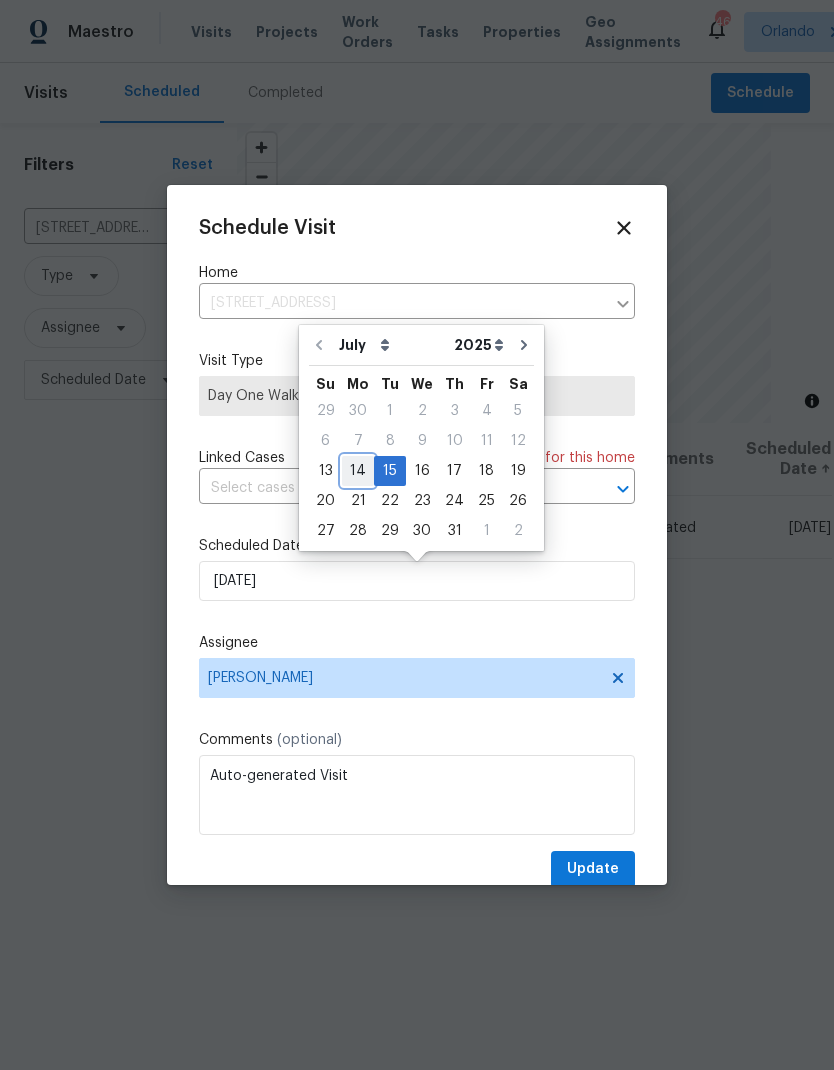 click on "14" at bounding box center [358, 471] 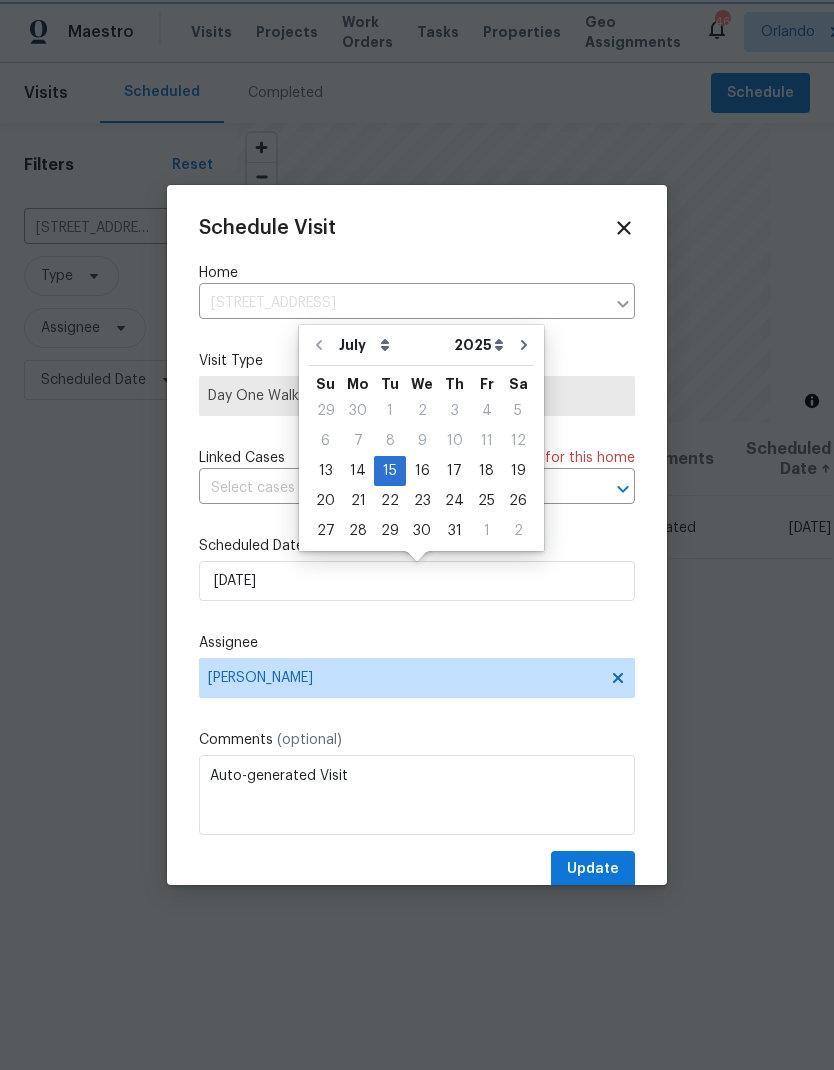 type on "7/14/2025" 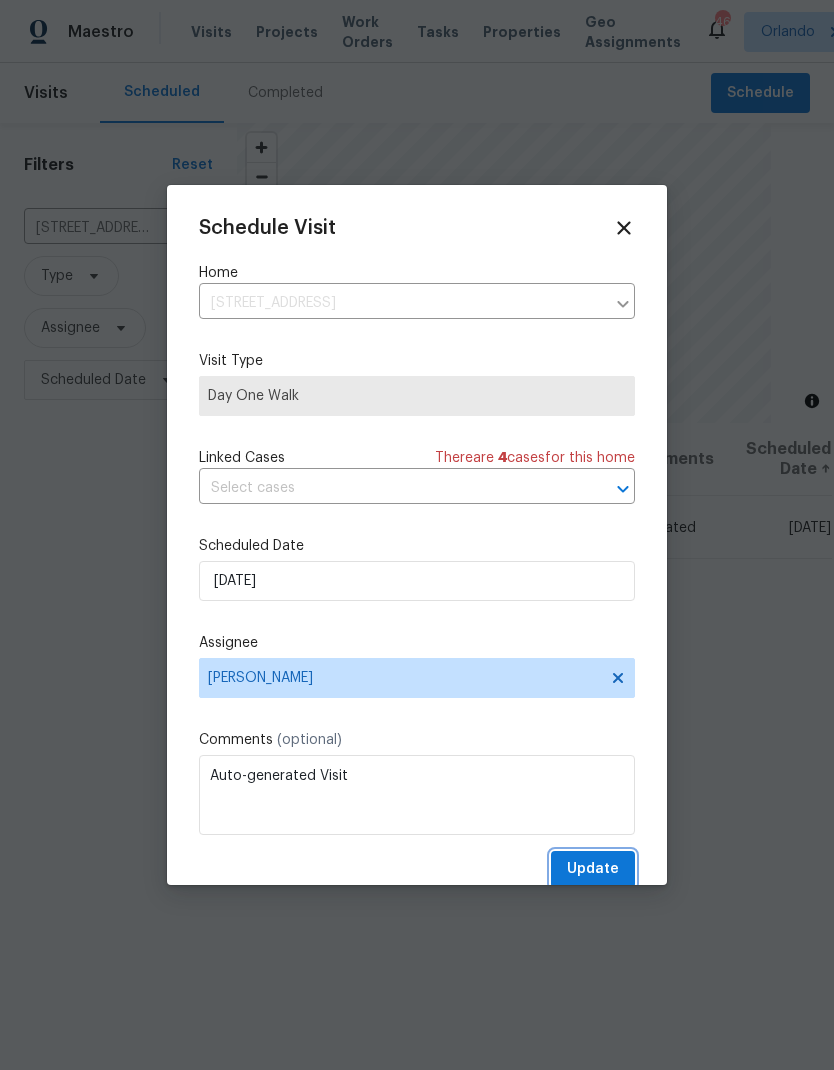 click on "Update" at bounding box center [593, 869] 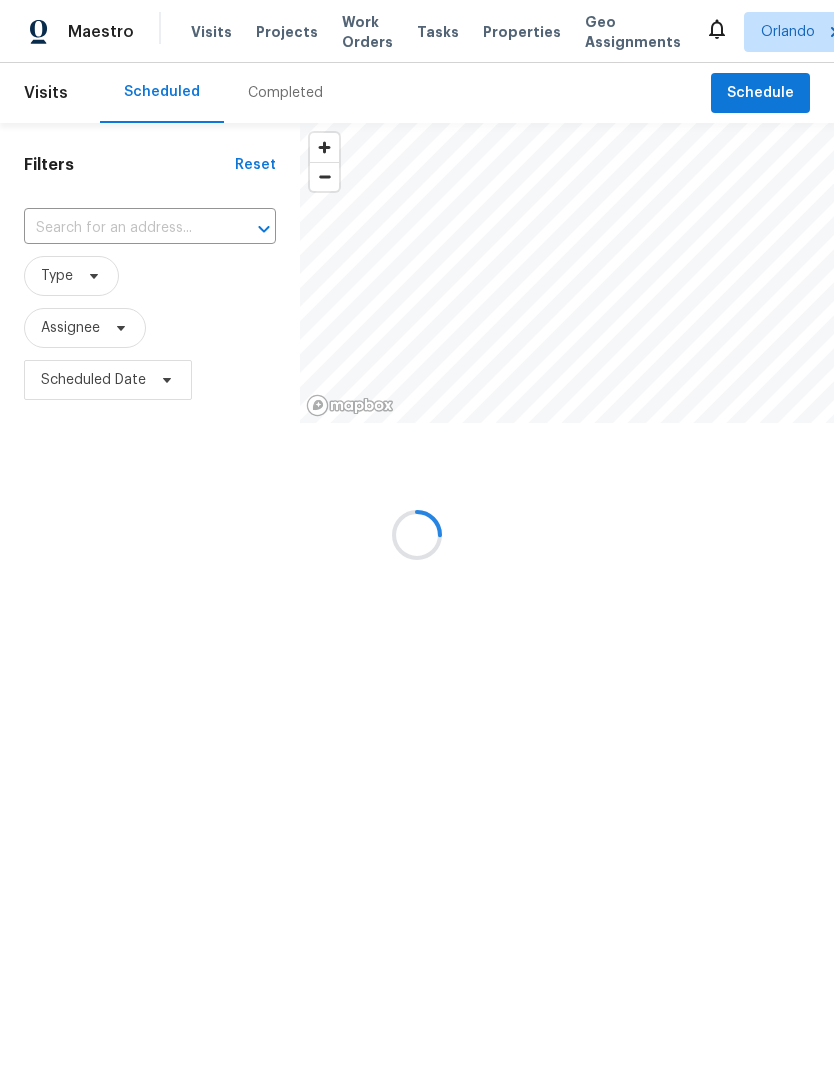 scroll, scrollTop: 0, scrollLeft: 0, axis: both 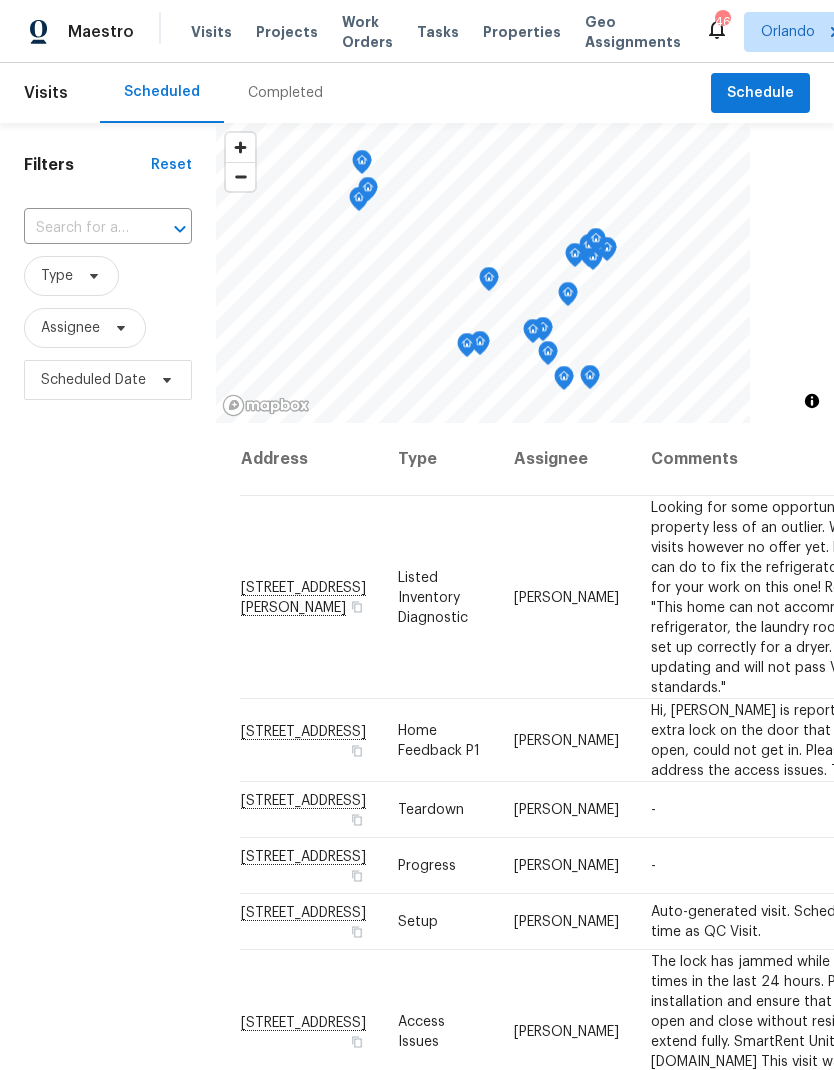 click on "Work Orders" at bounding box center (367, 32) 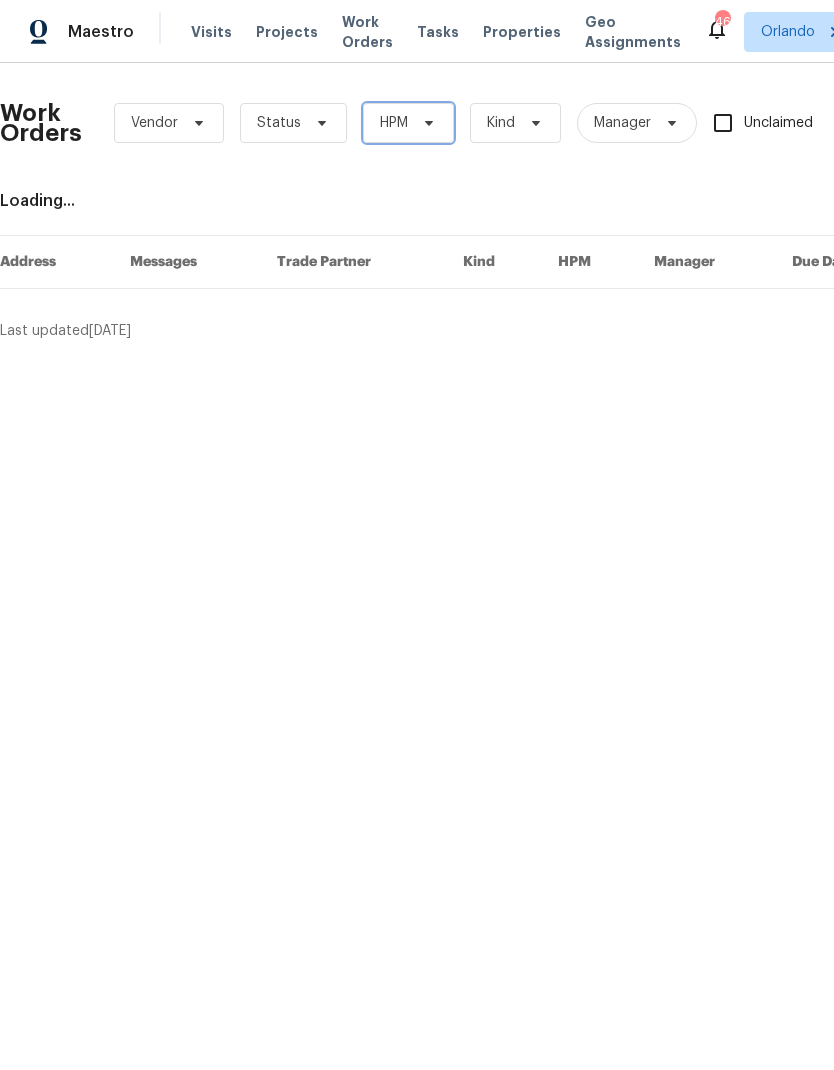 click 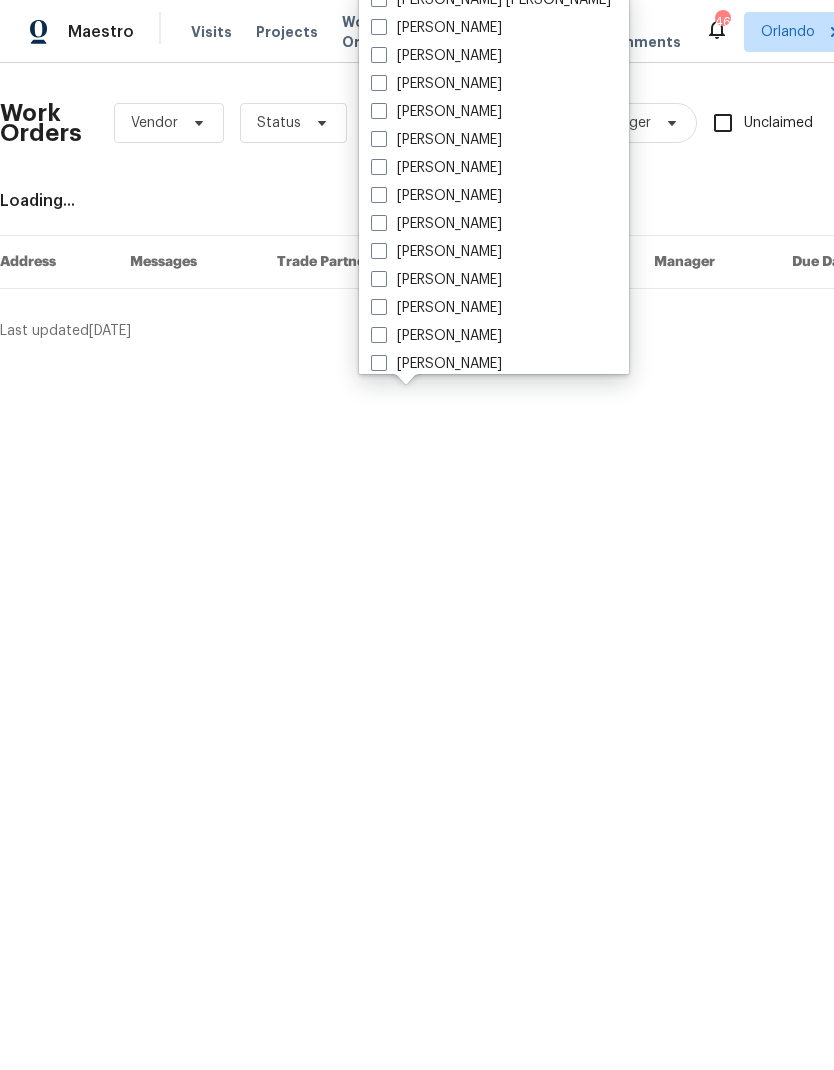 scroll, scrollTop: 135, scrollLeft: 0, axis: vertical 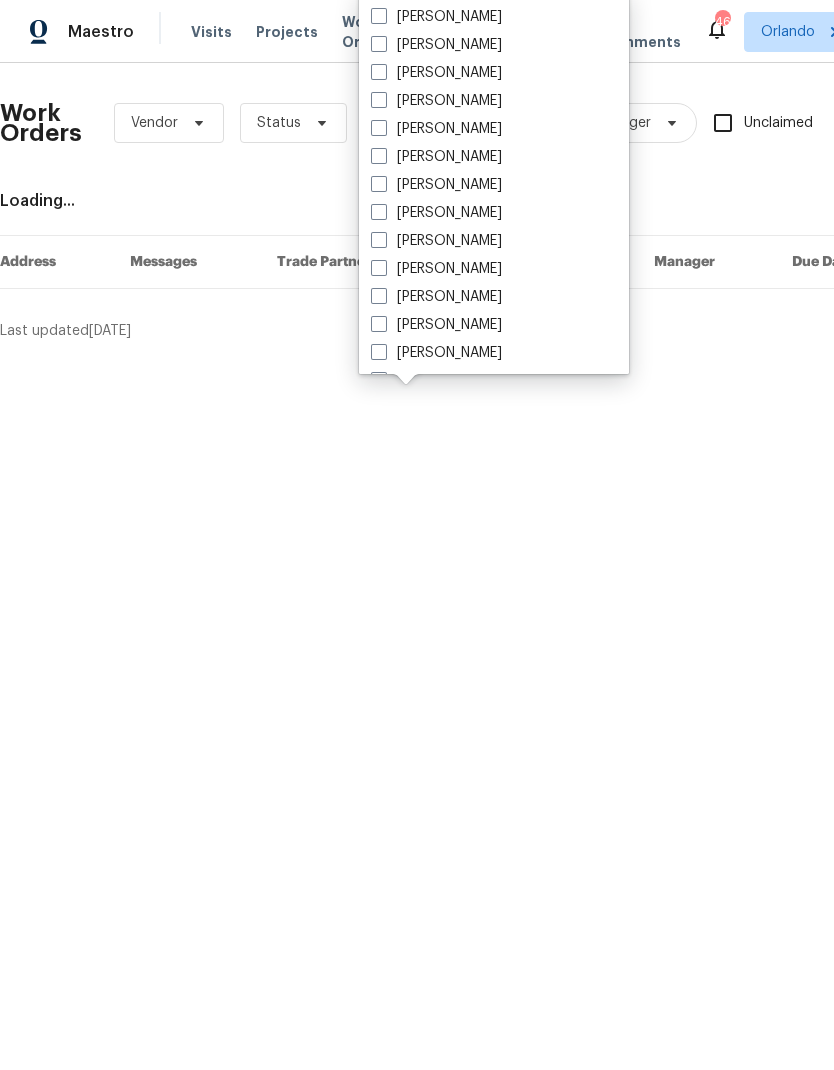 click on "[PERSON_NAME]" at bounding box center (436, 325) 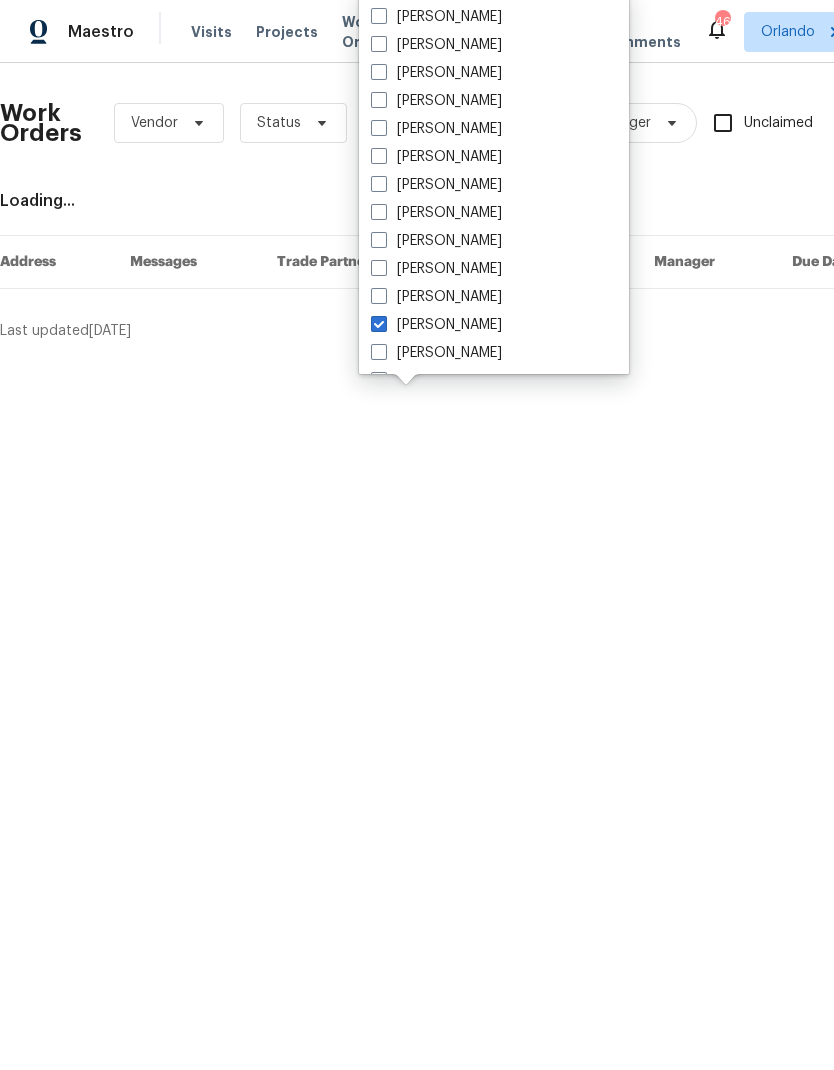 checkbox on "true" 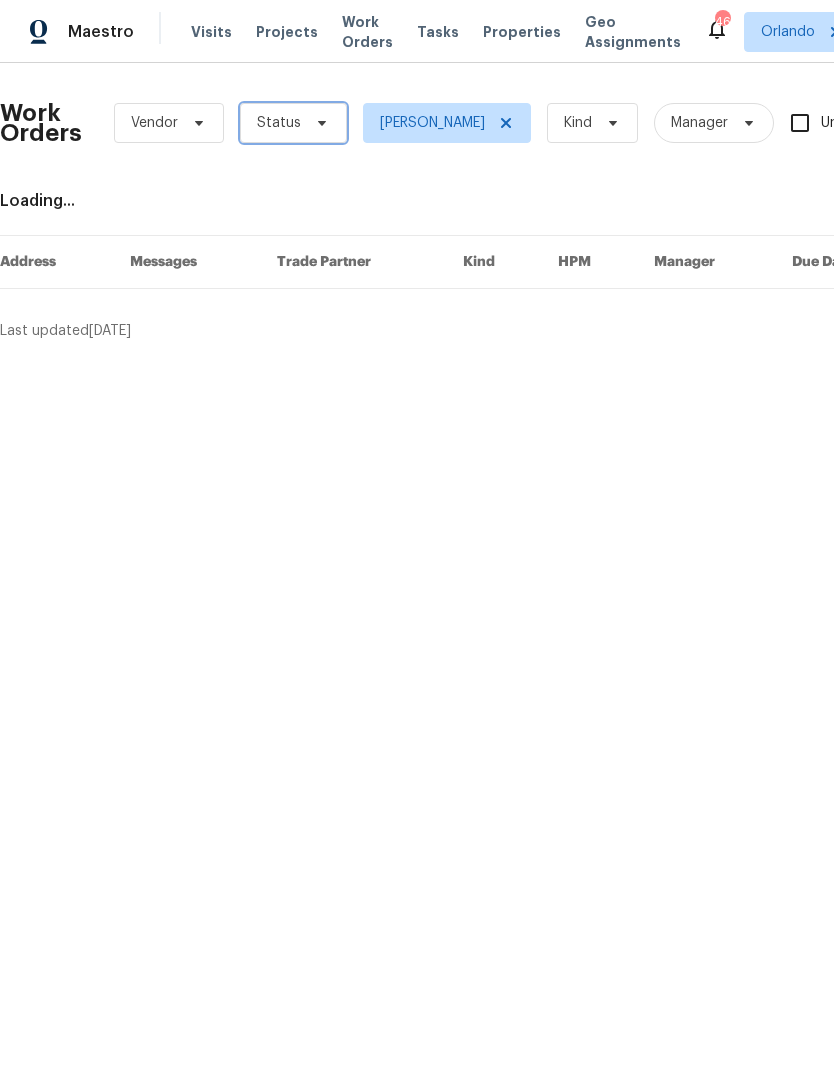 click at bounding box center [319, 123] 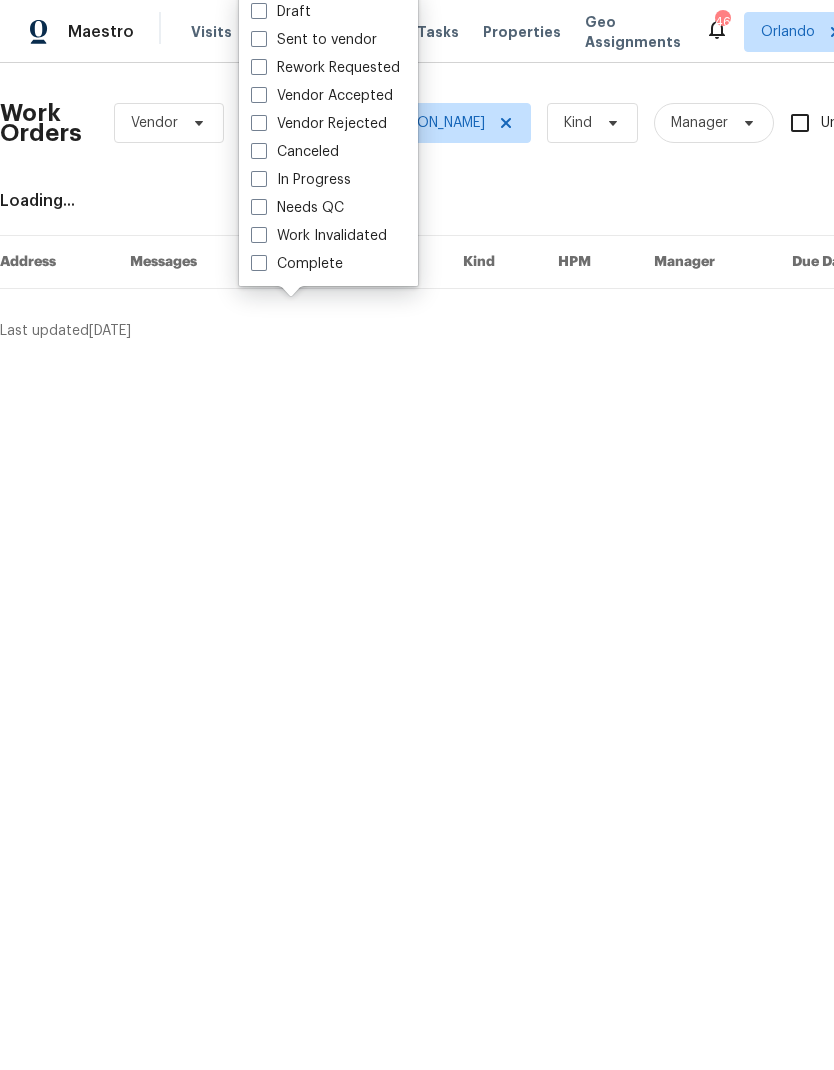 click on "Needs QC" at bounding box center [297, 208] 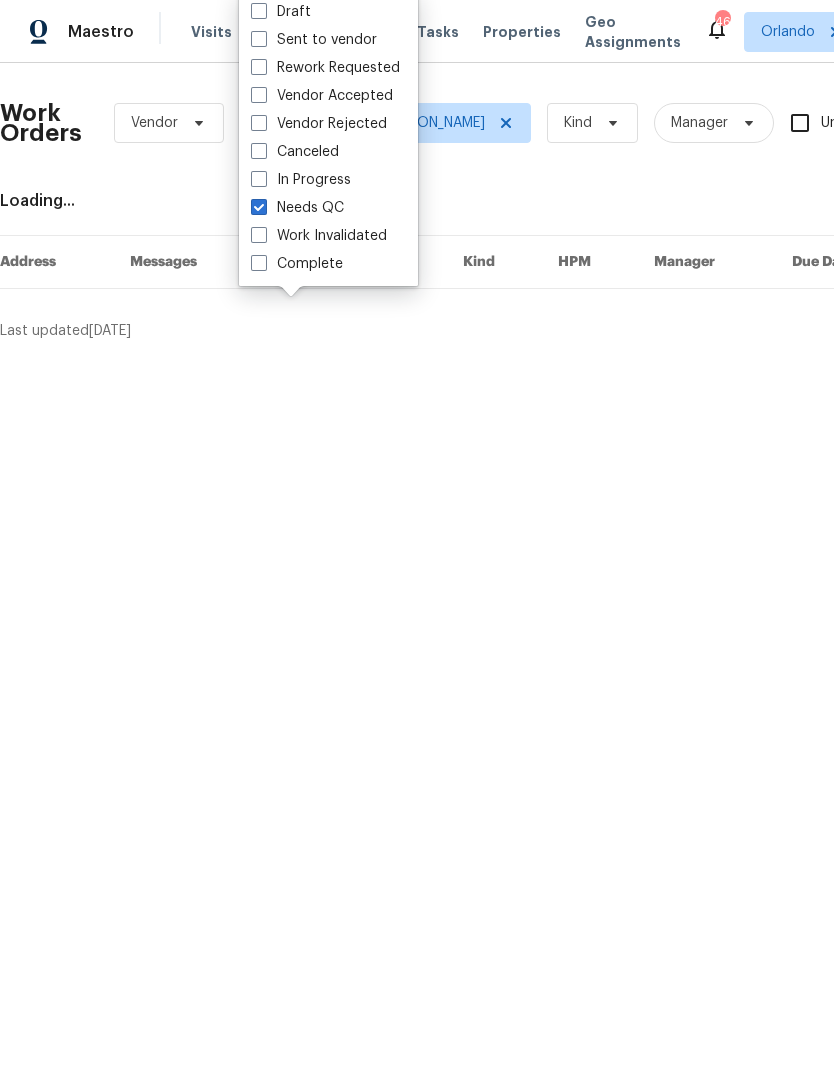 checkbox on "true" 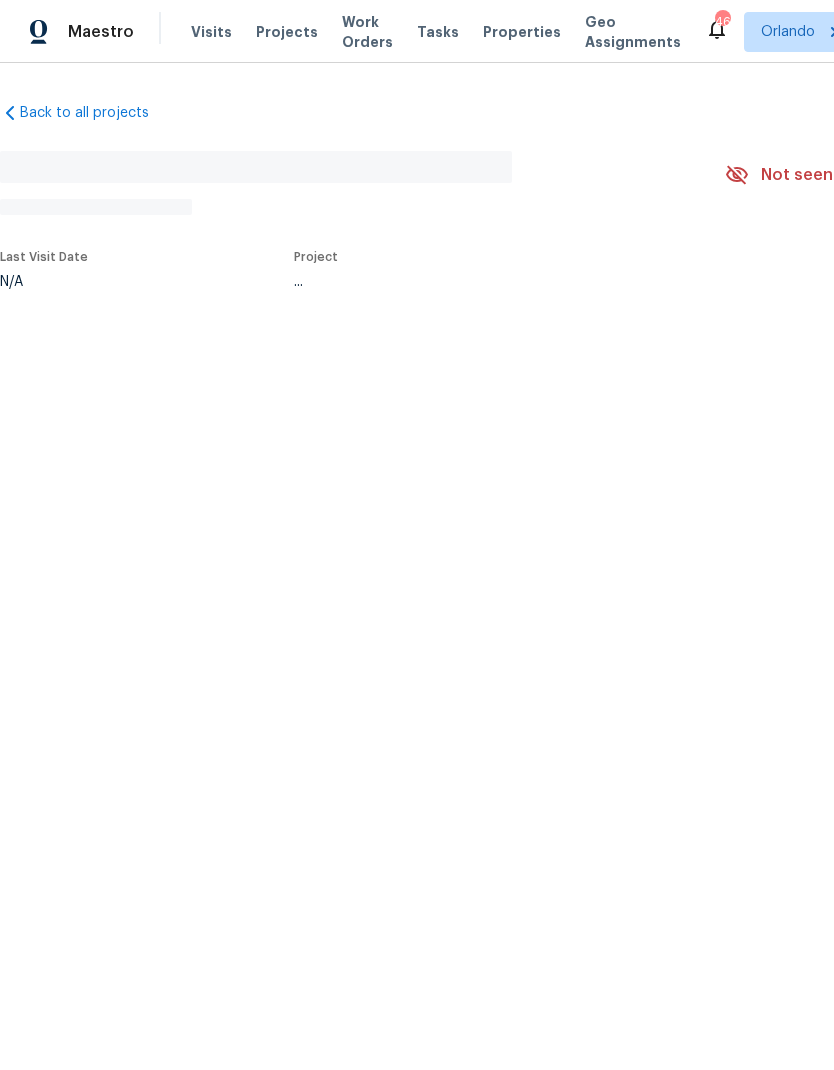 scroll, scrollTop: 0, scrollLeft: 0, axis: both 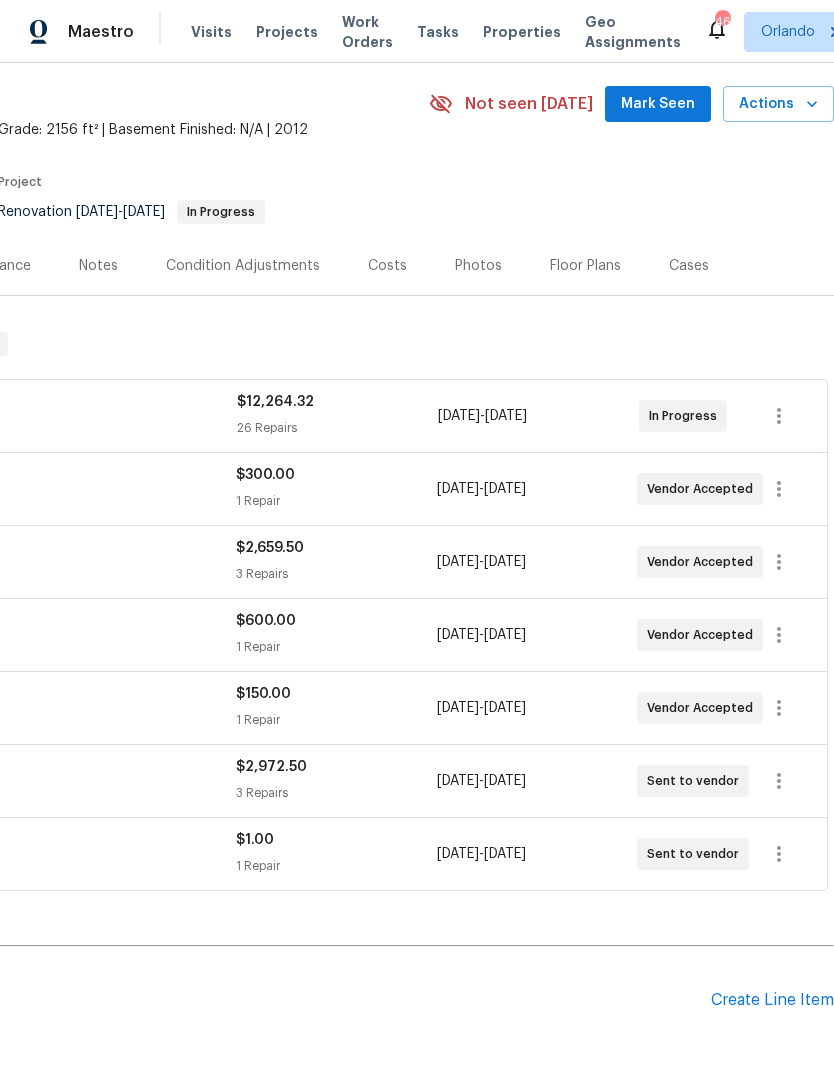 click on "Mark Seen" at bounding box center (658, 104) 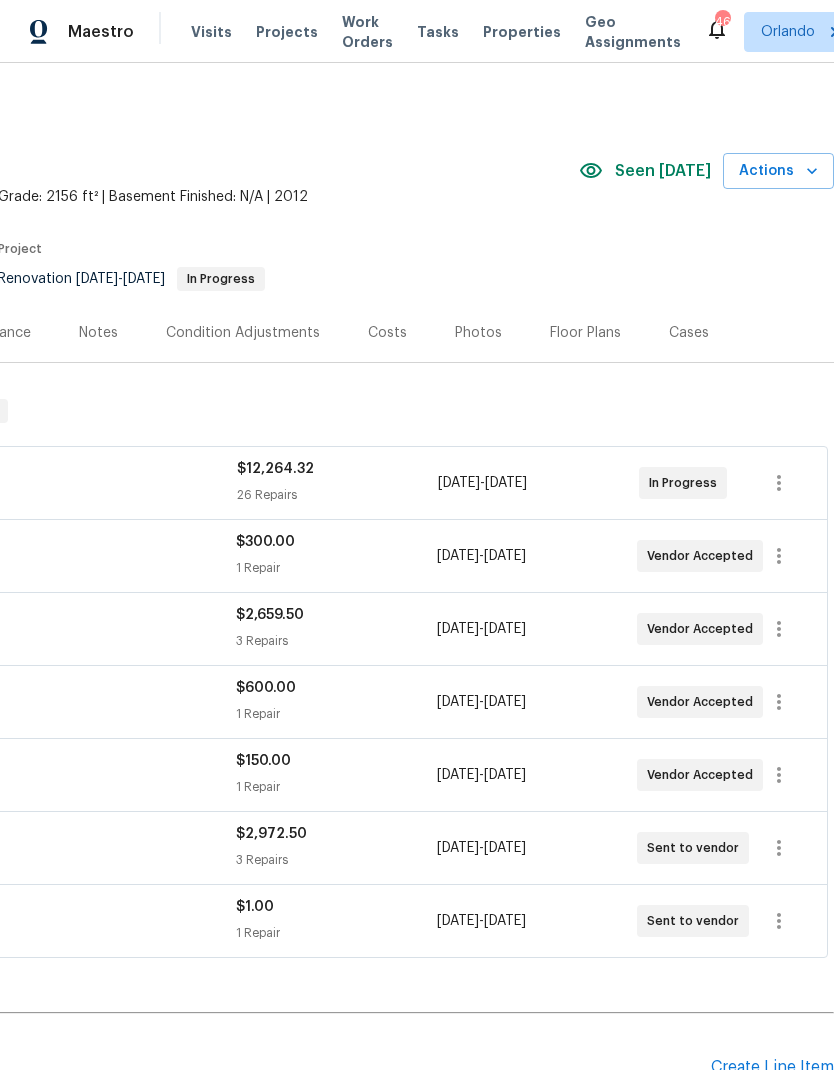 scroll, scrollTop: 0, scrollLeft: 296, axis: horizontal 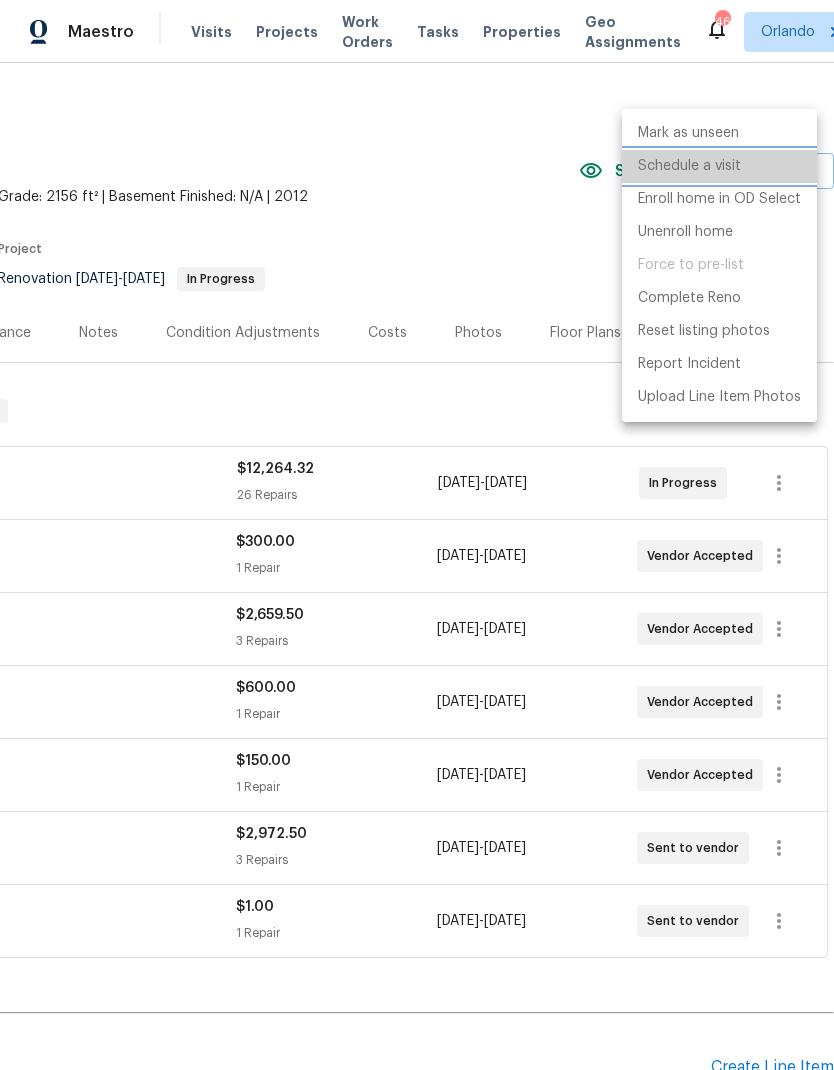 click on "Schedule a visit" at bounding box center [689, 166] 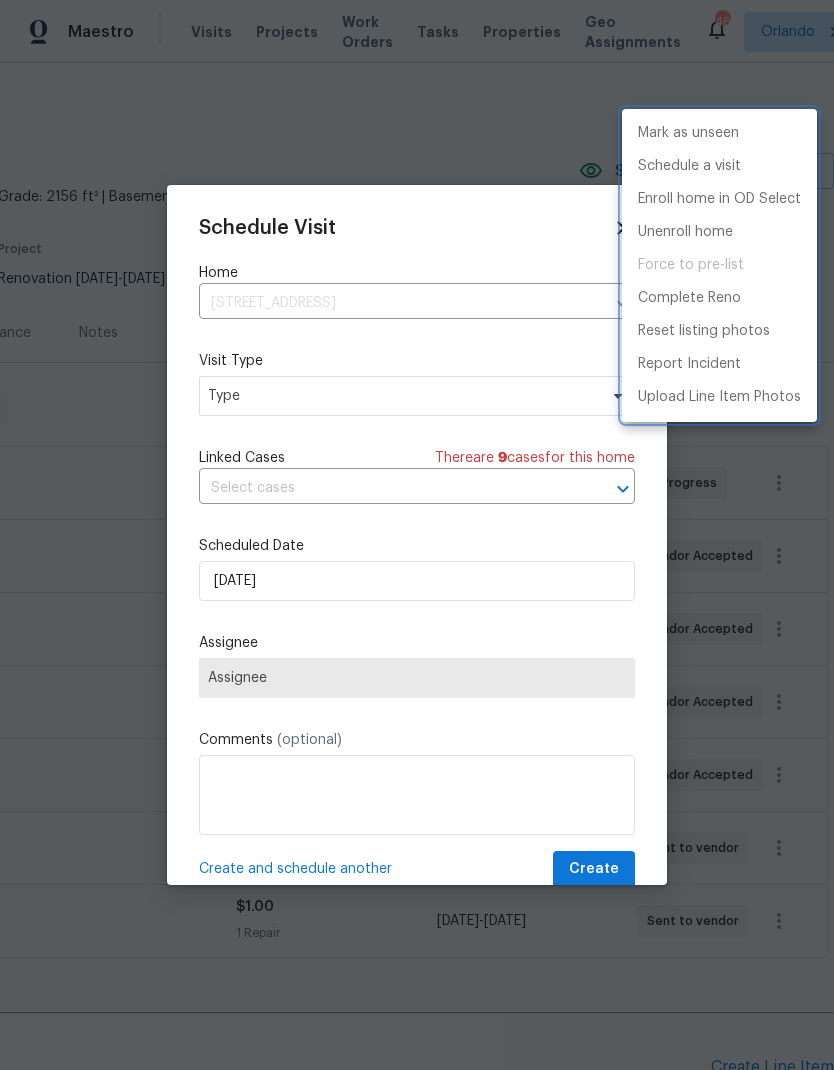 click at bounding box center [417, 535] 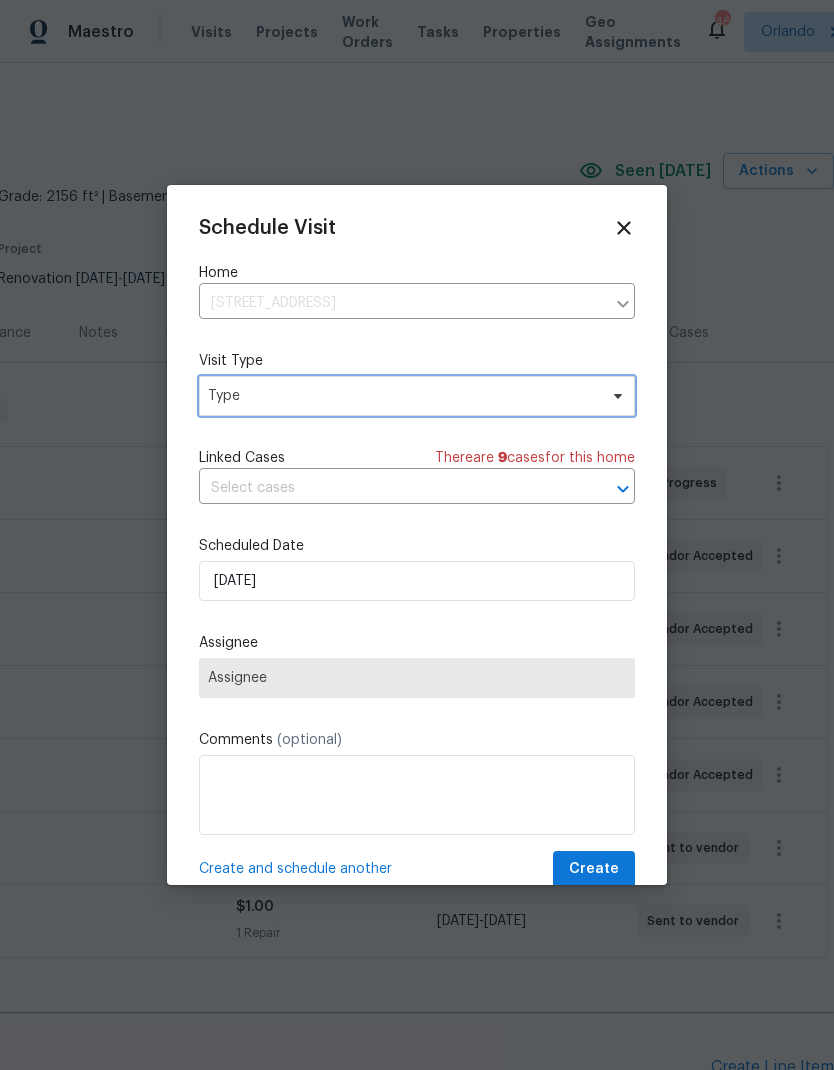 click at bounding box center (615, 396) 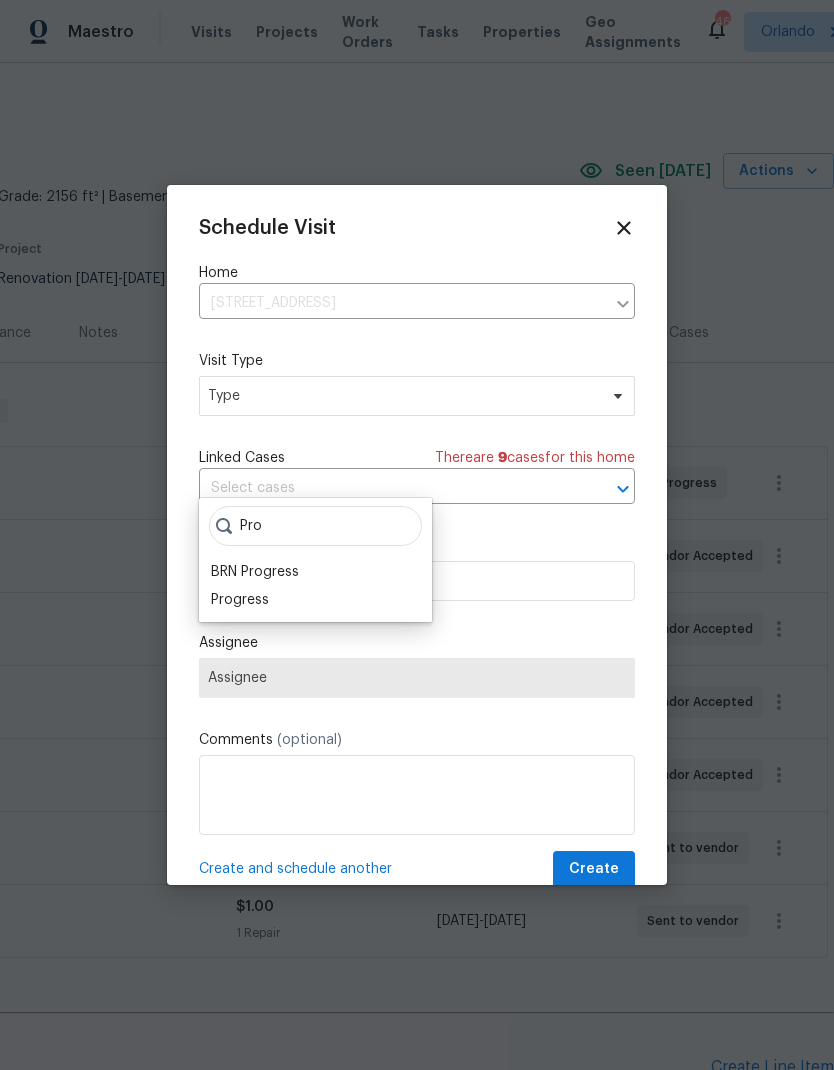 type on "Pro" 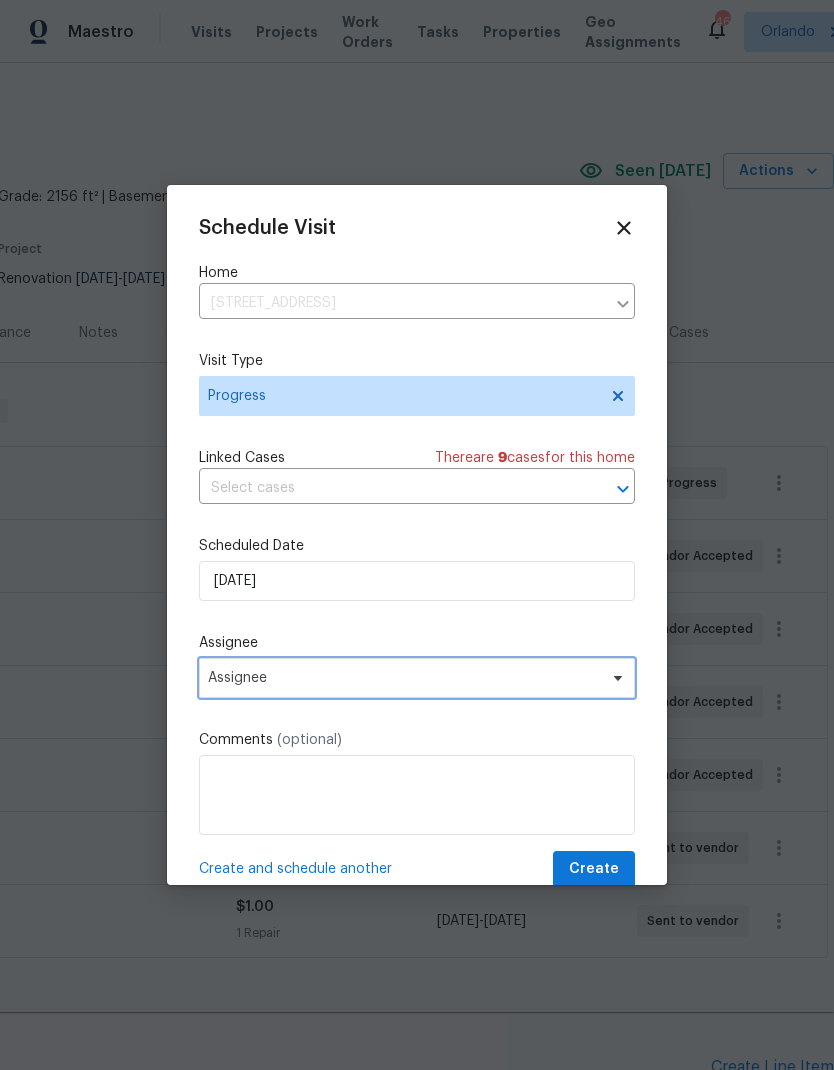 click on "Assignee" at bounding box center (417, 678) 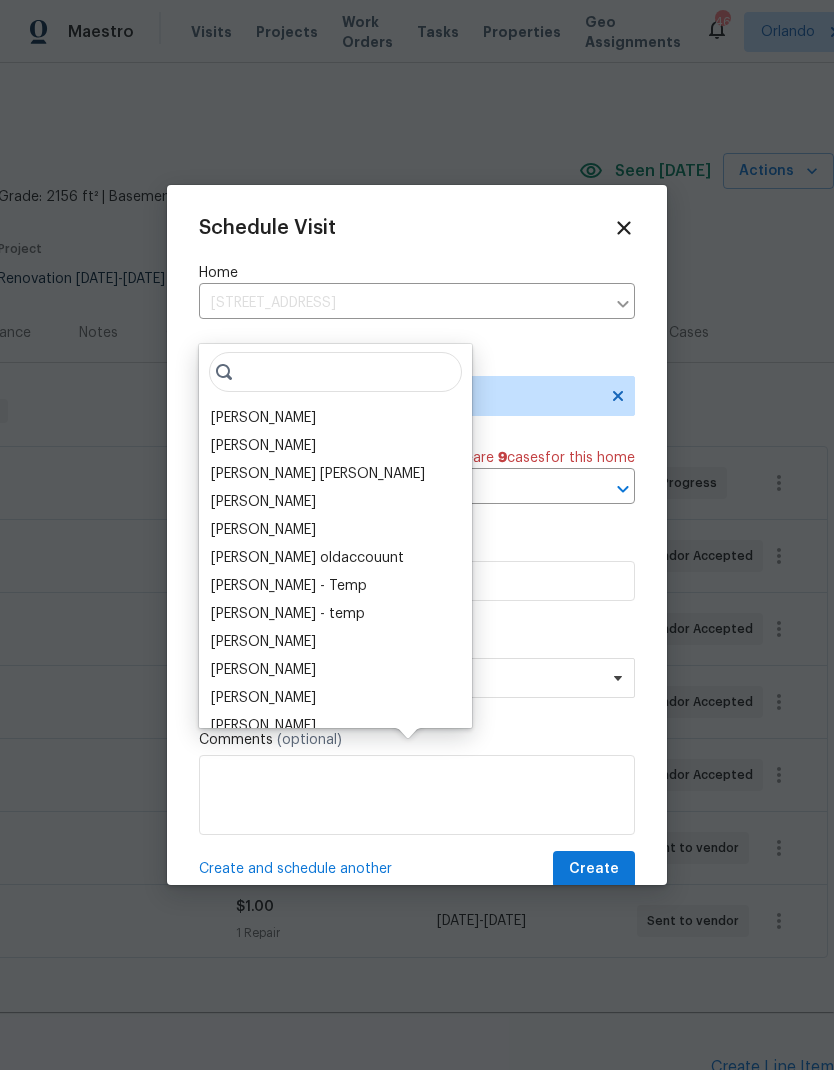 click on "[PERSON_NAME]" at bounding box center (263, 418) 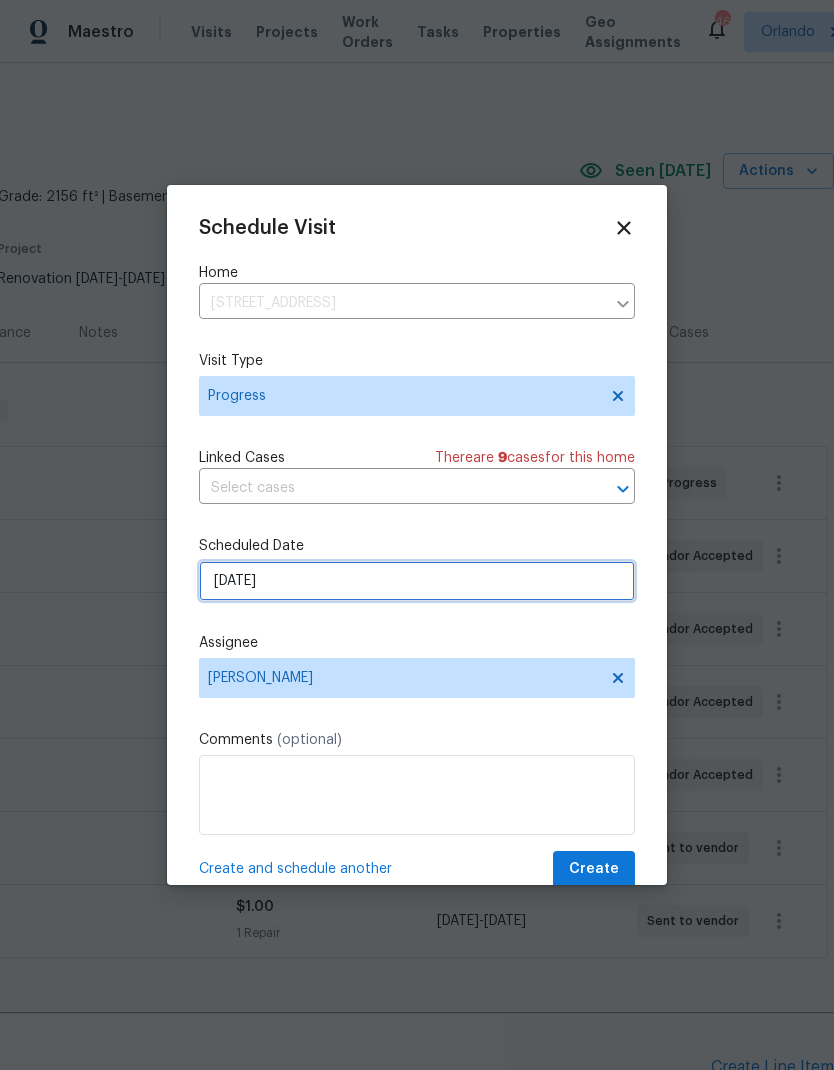 click on "[DATE]" at bounding box center (417, 581) 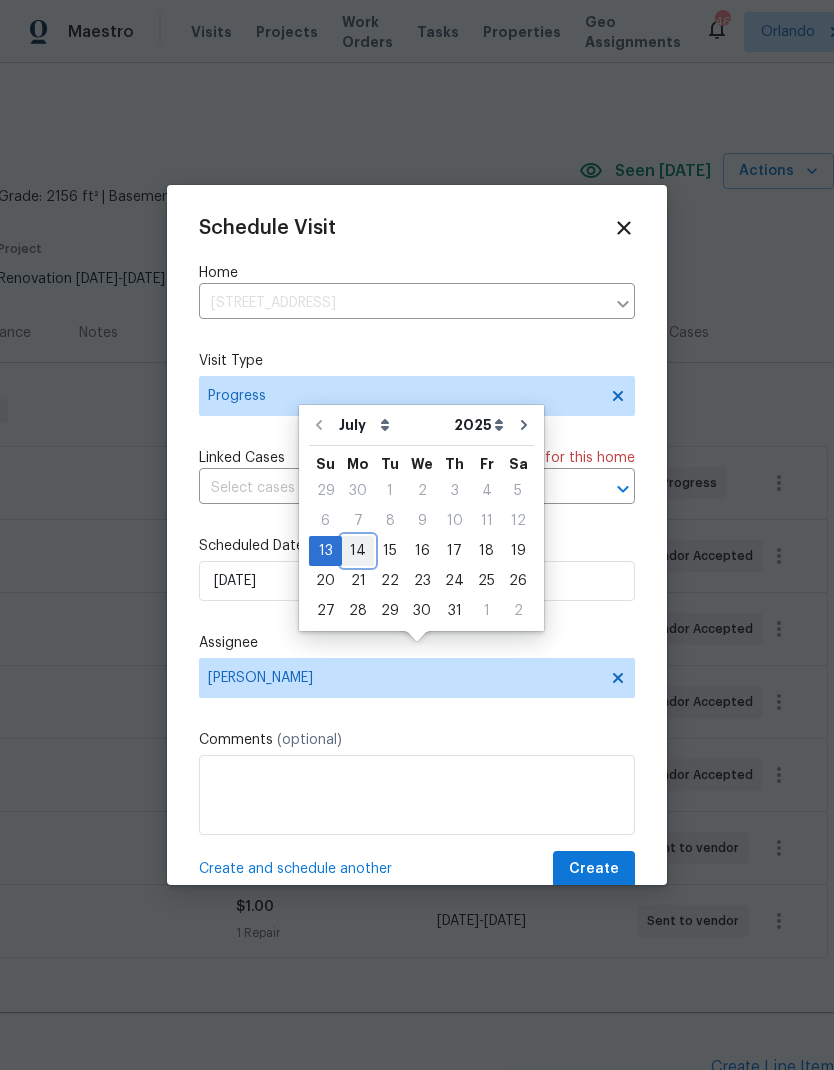 click on "14" at bounding box center (358, 551) 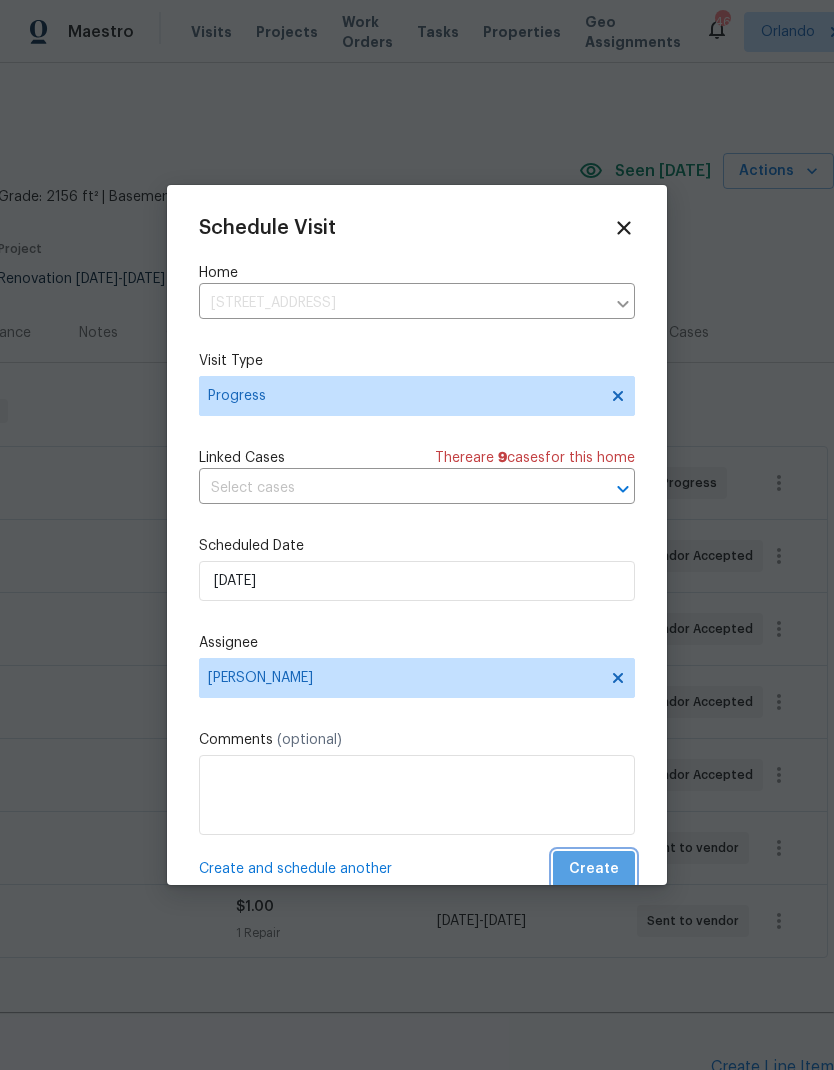 click on "Create" at bounding box center (594, 869) 